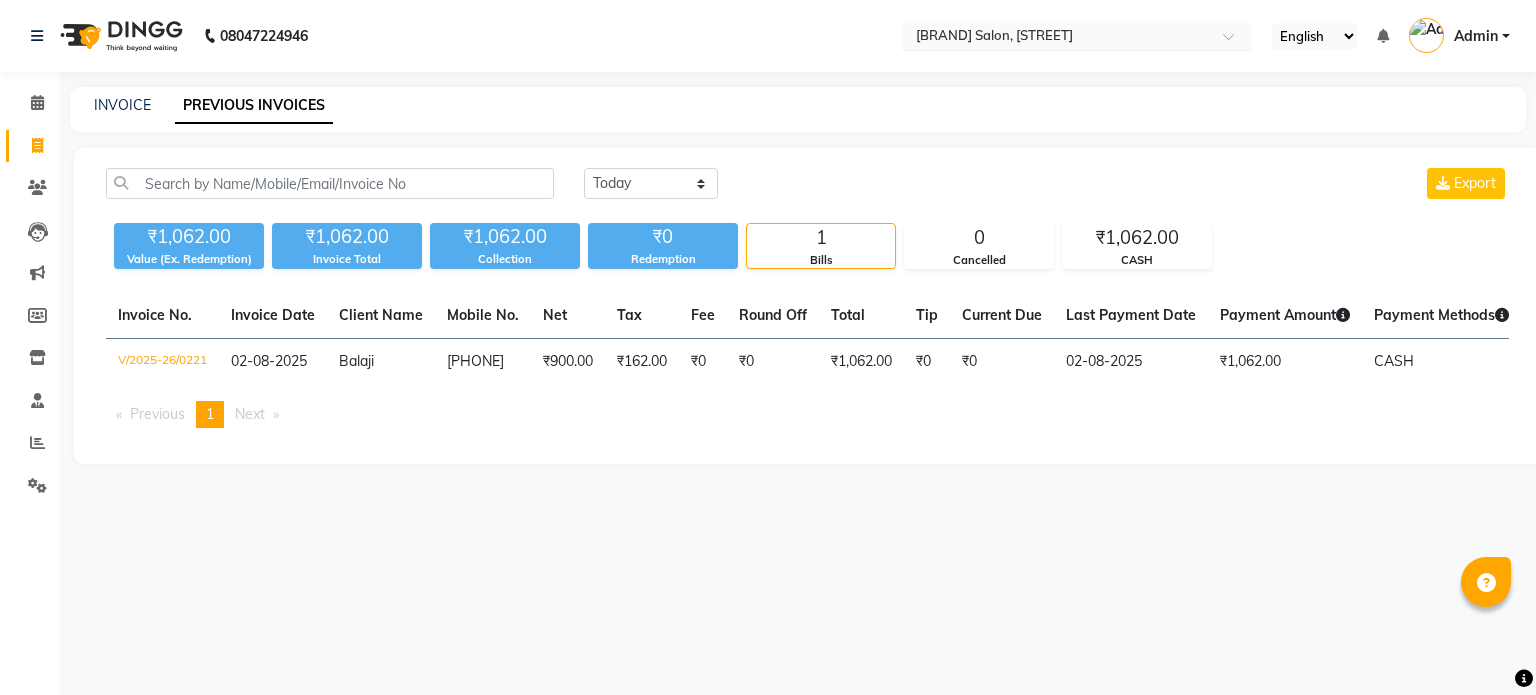 scroll, scrollTop: 0, scrollLeft: 0, axis: both 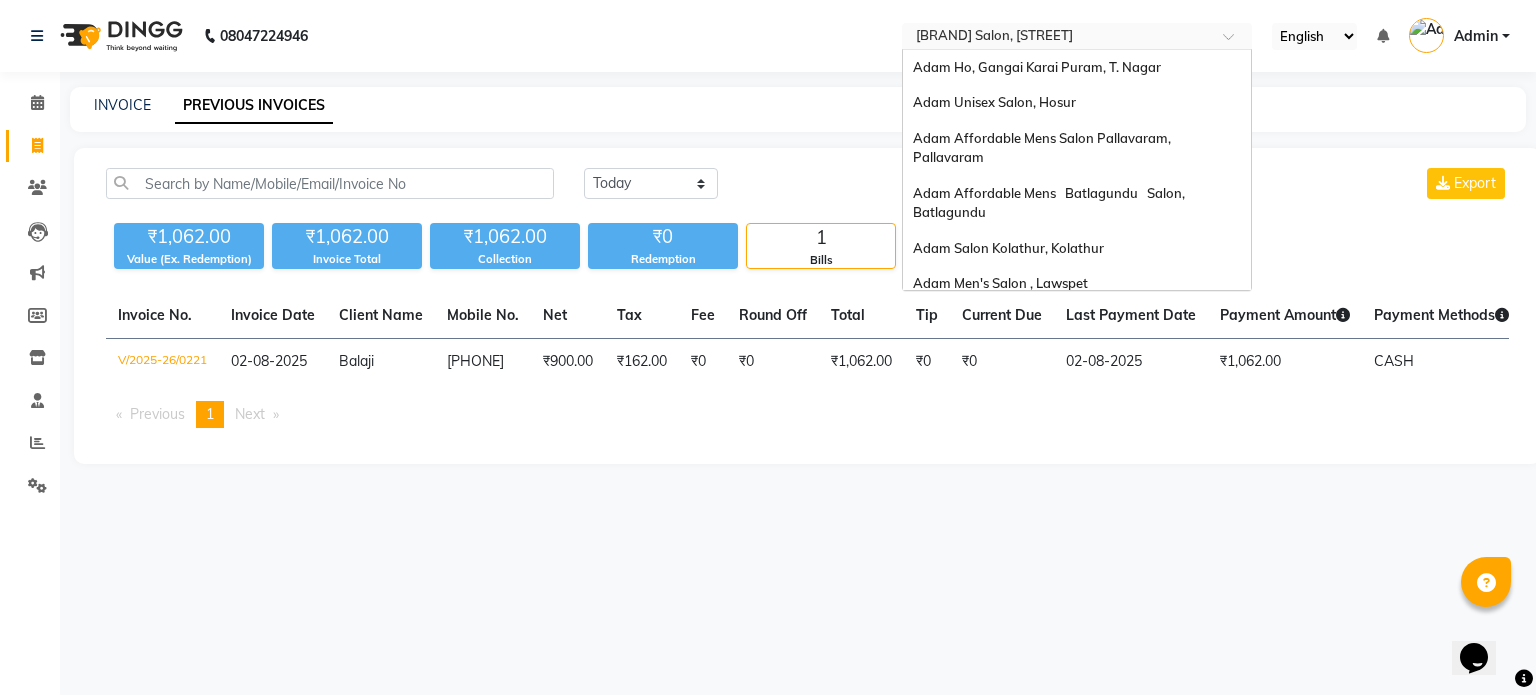 click at bounding box center (1057, 38) 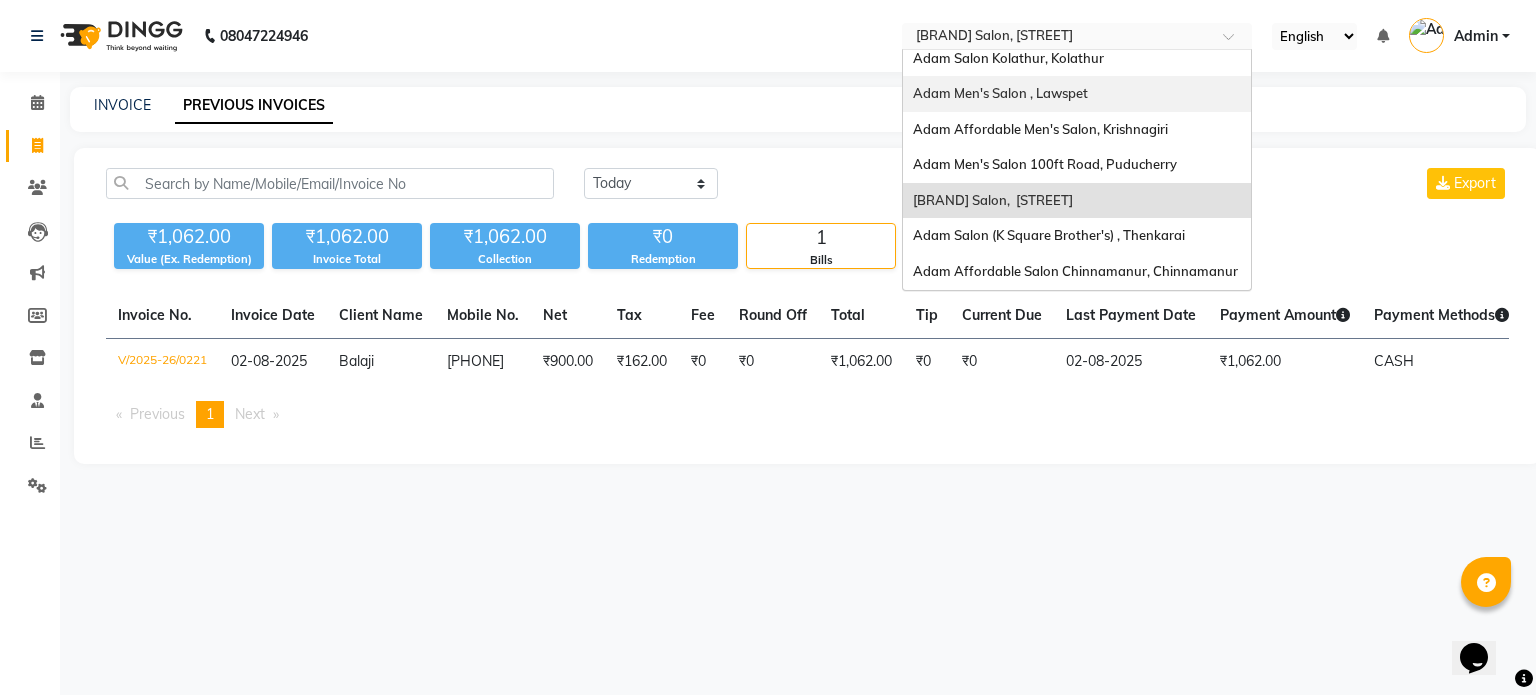 click on "Adam Men's Salon , Lawspet" at bounding box center [1000, 93] 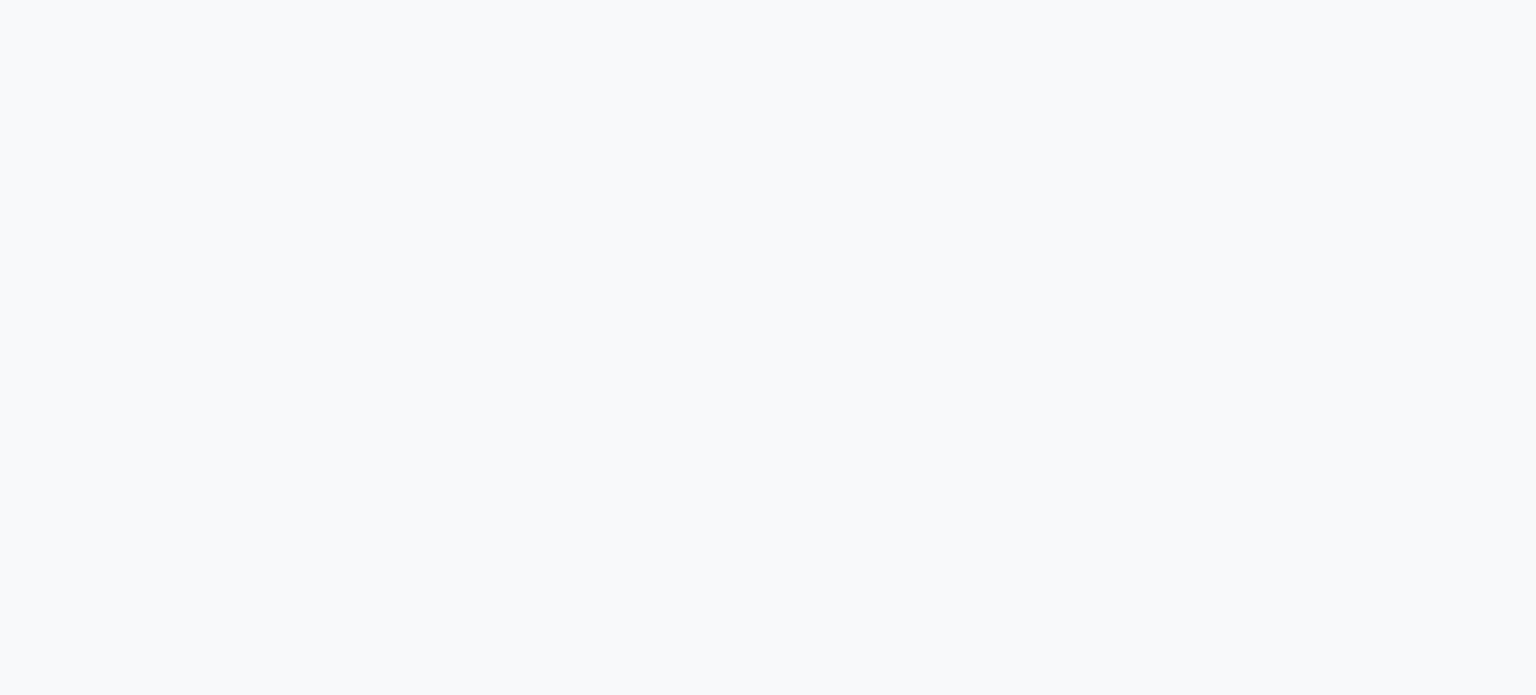scroll, scrollTop: 0, scrollLeft: 0, axis: both 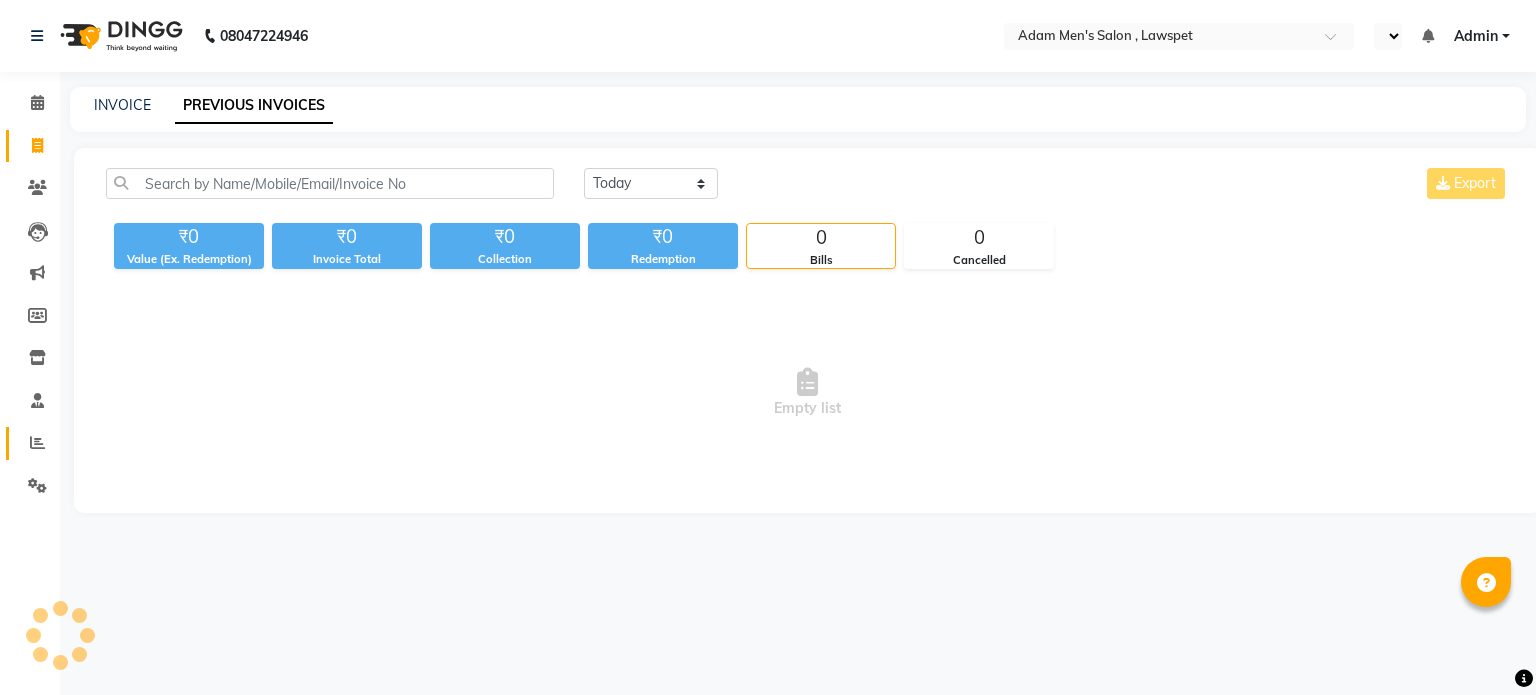 select on "en" 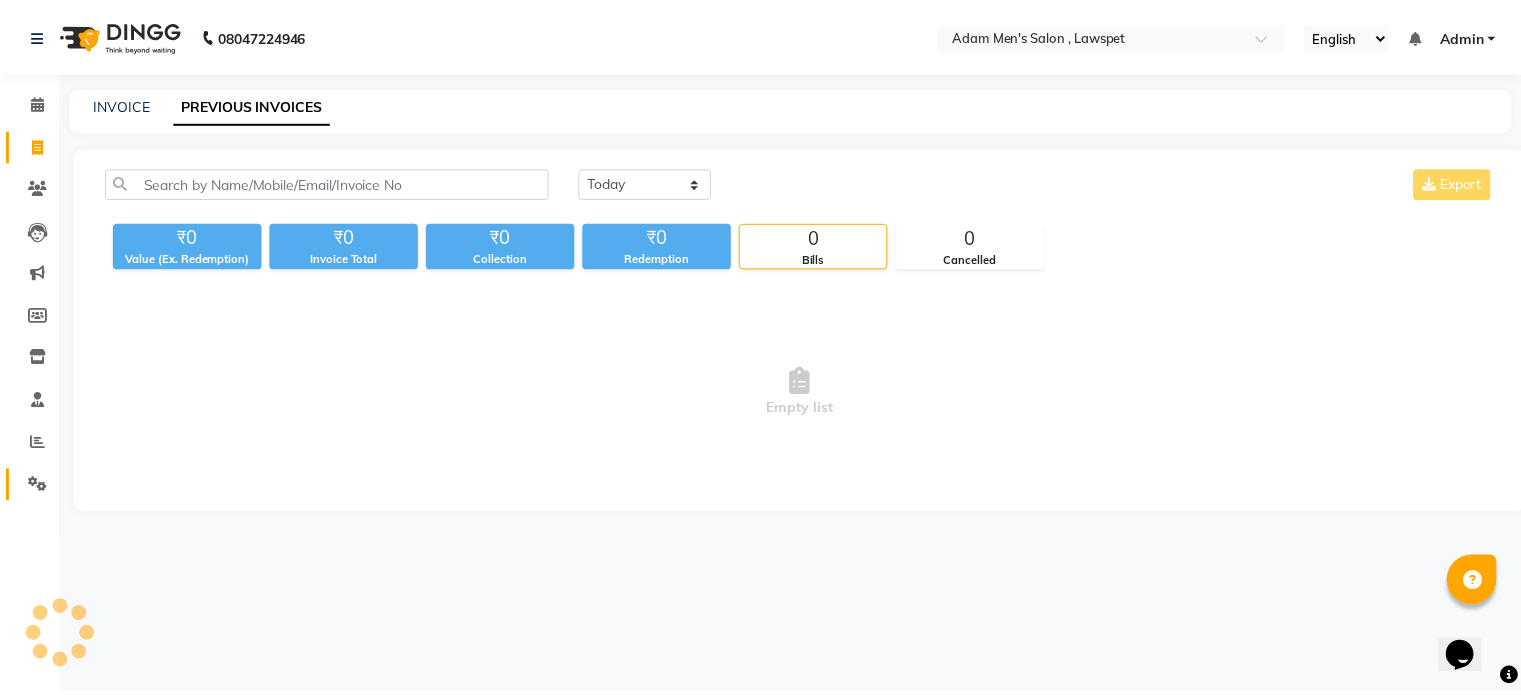 scroll, scrollTop: 0, scrollLeft: 0, axis: both 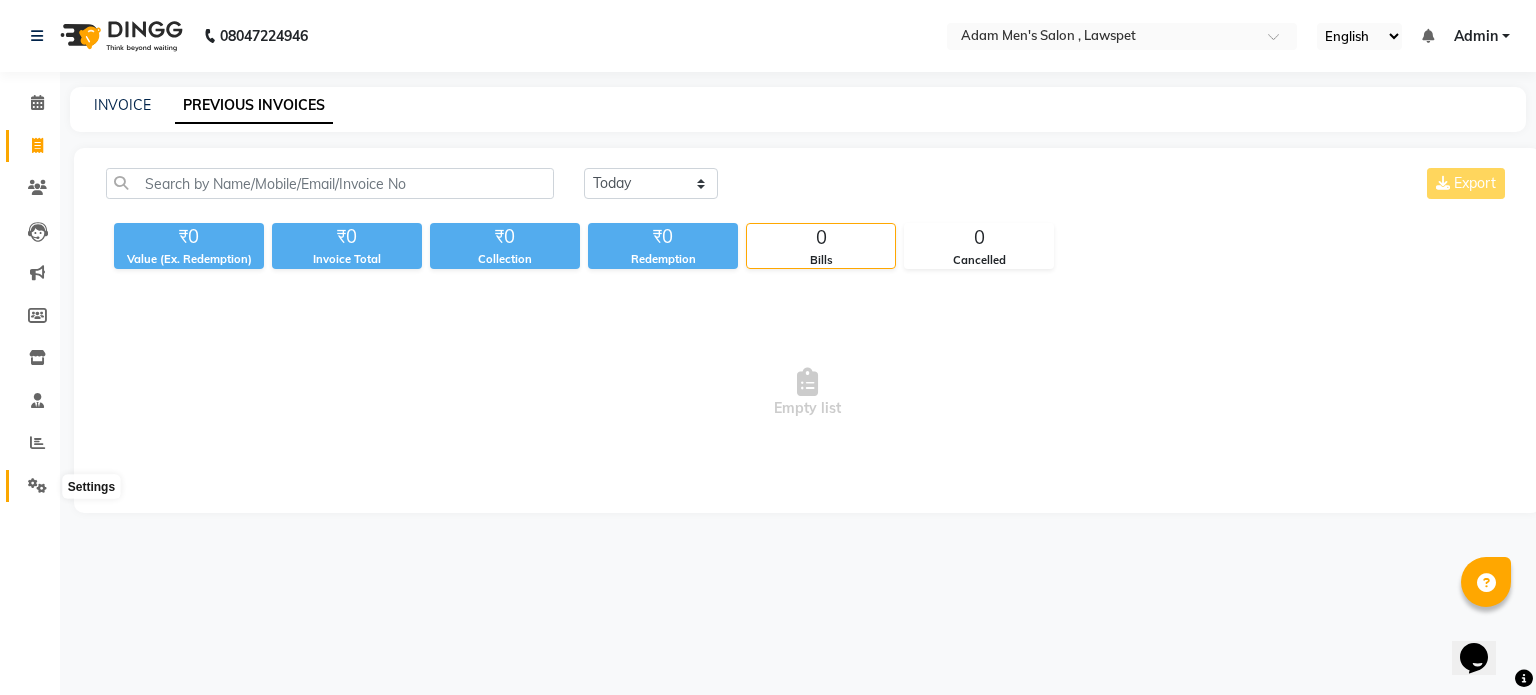click 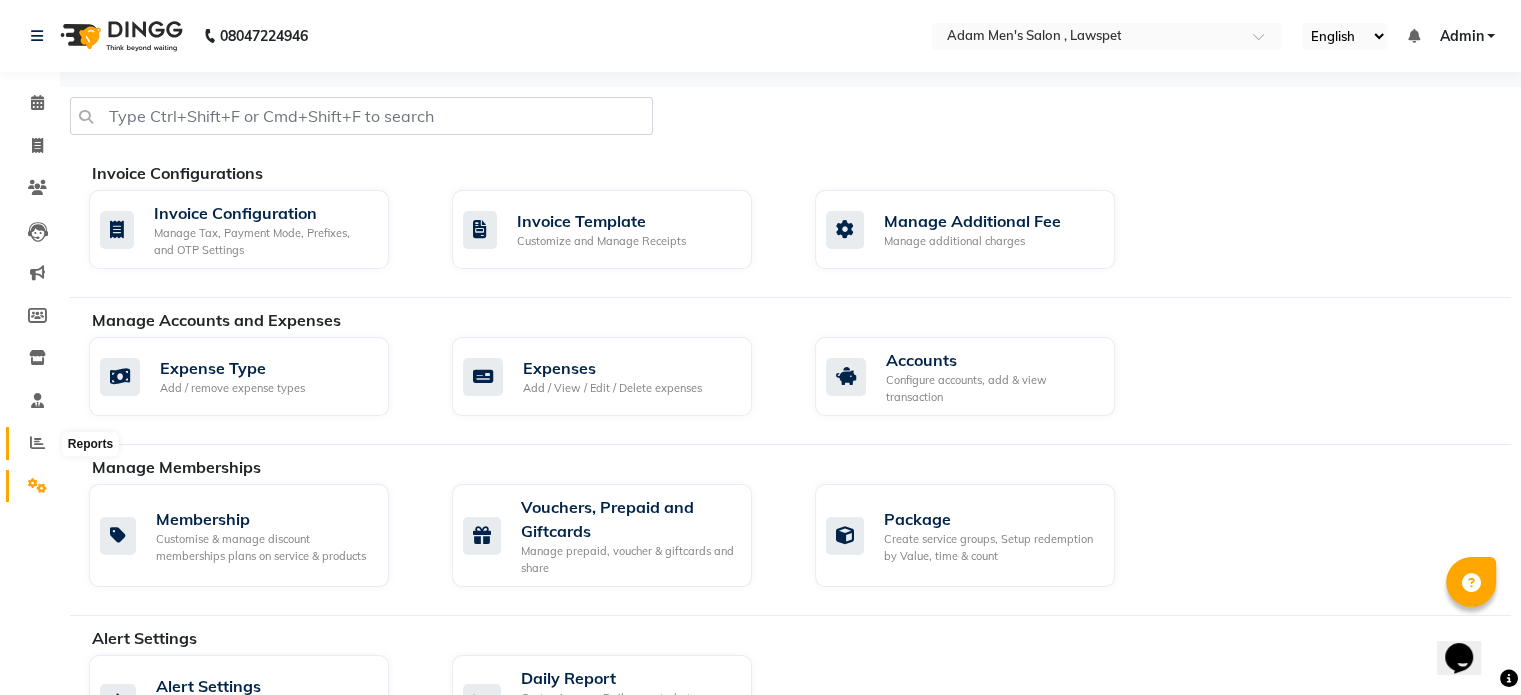 click 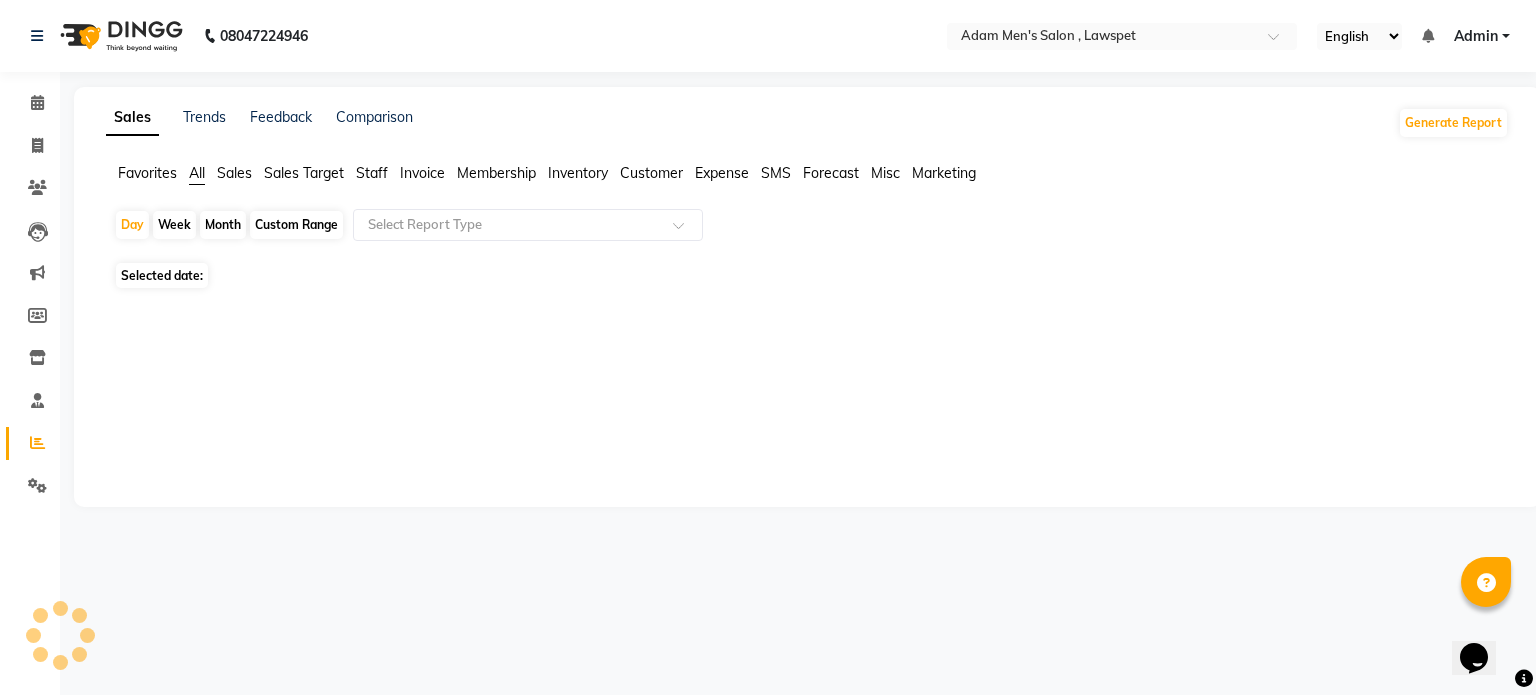 click on "Sales" 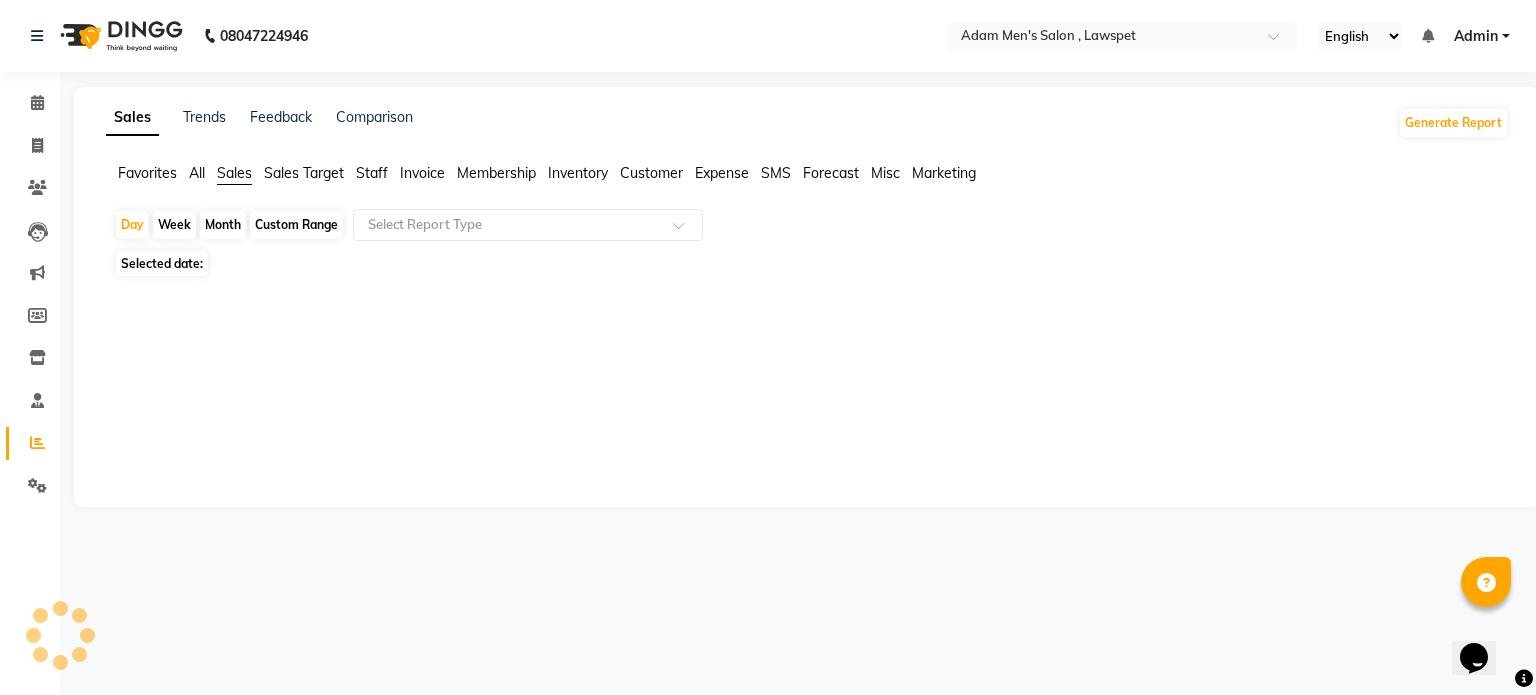 click on "Custom Range" 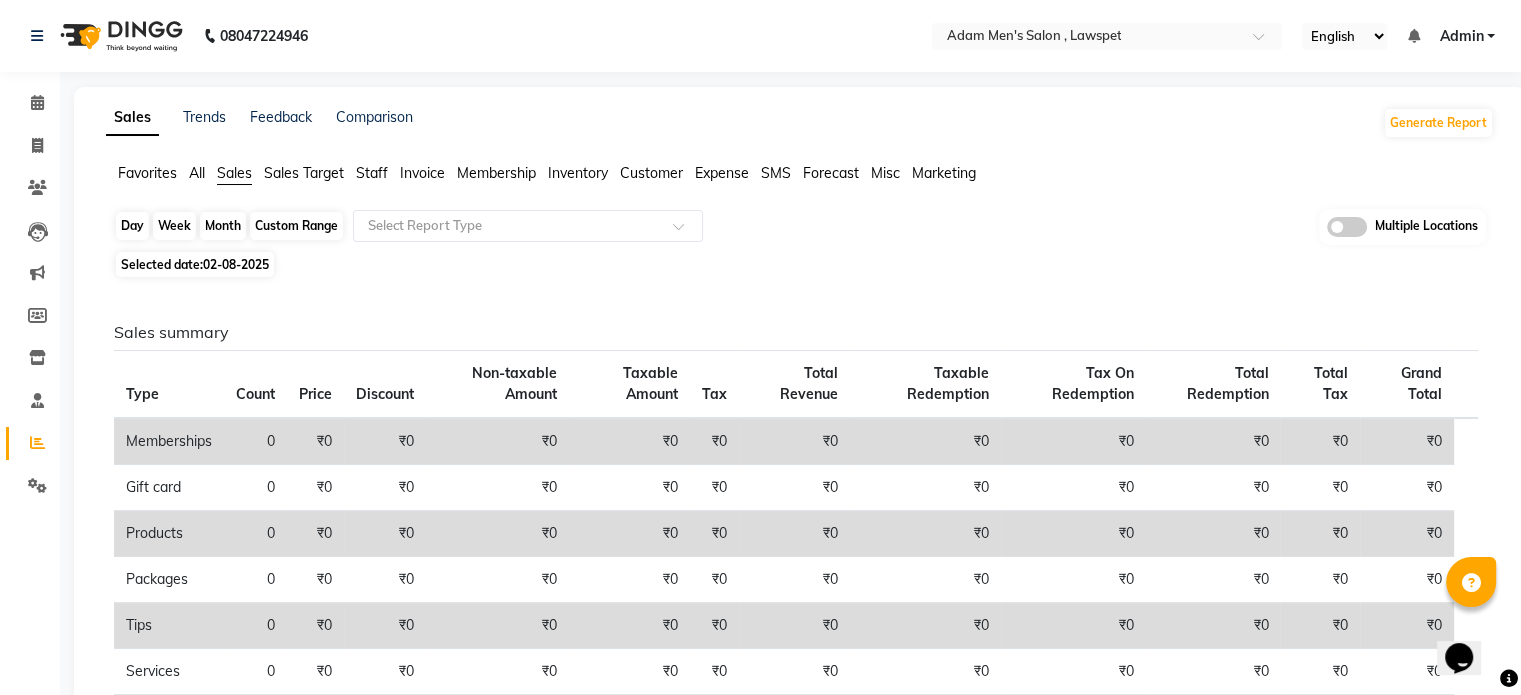 click on "Custom Range" 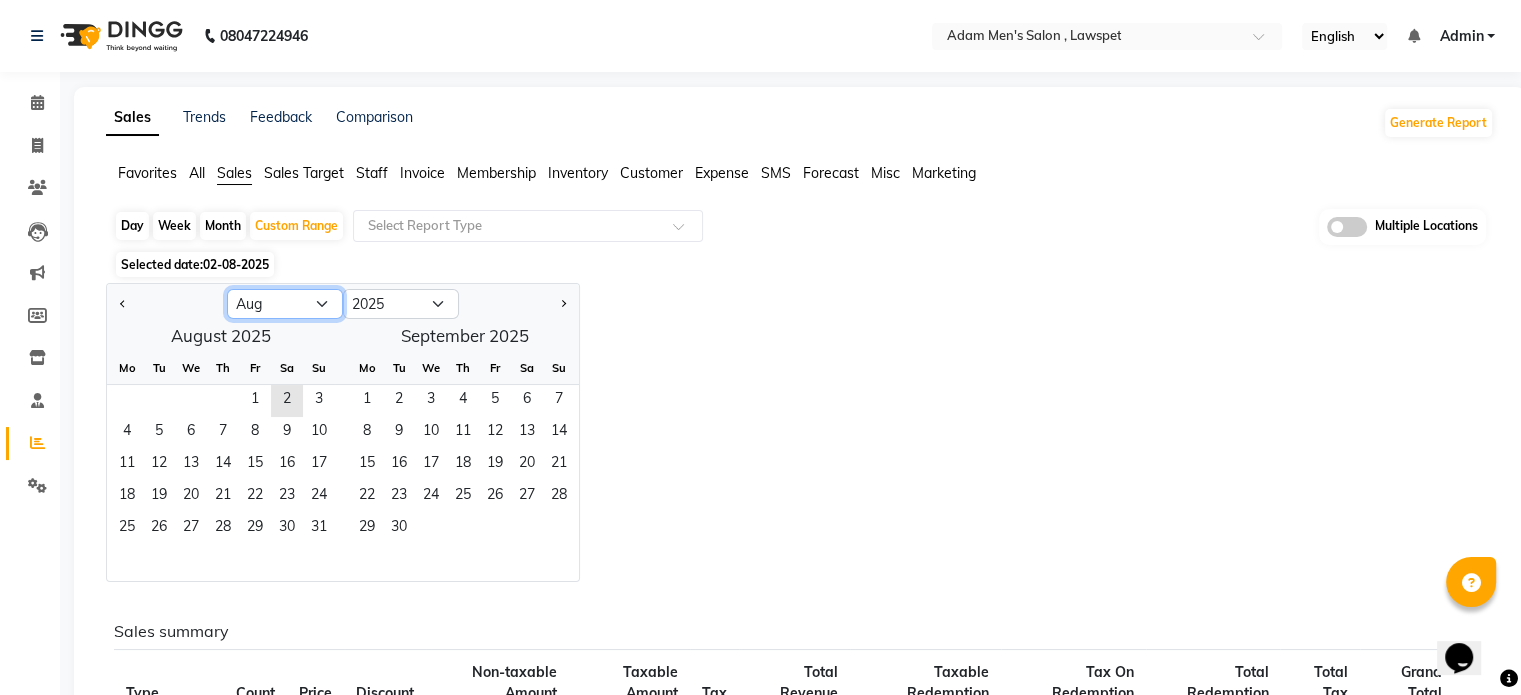 click on "Jan Feb Mar Apr May Jun Jul Aug Sep Oct Nov Dec" 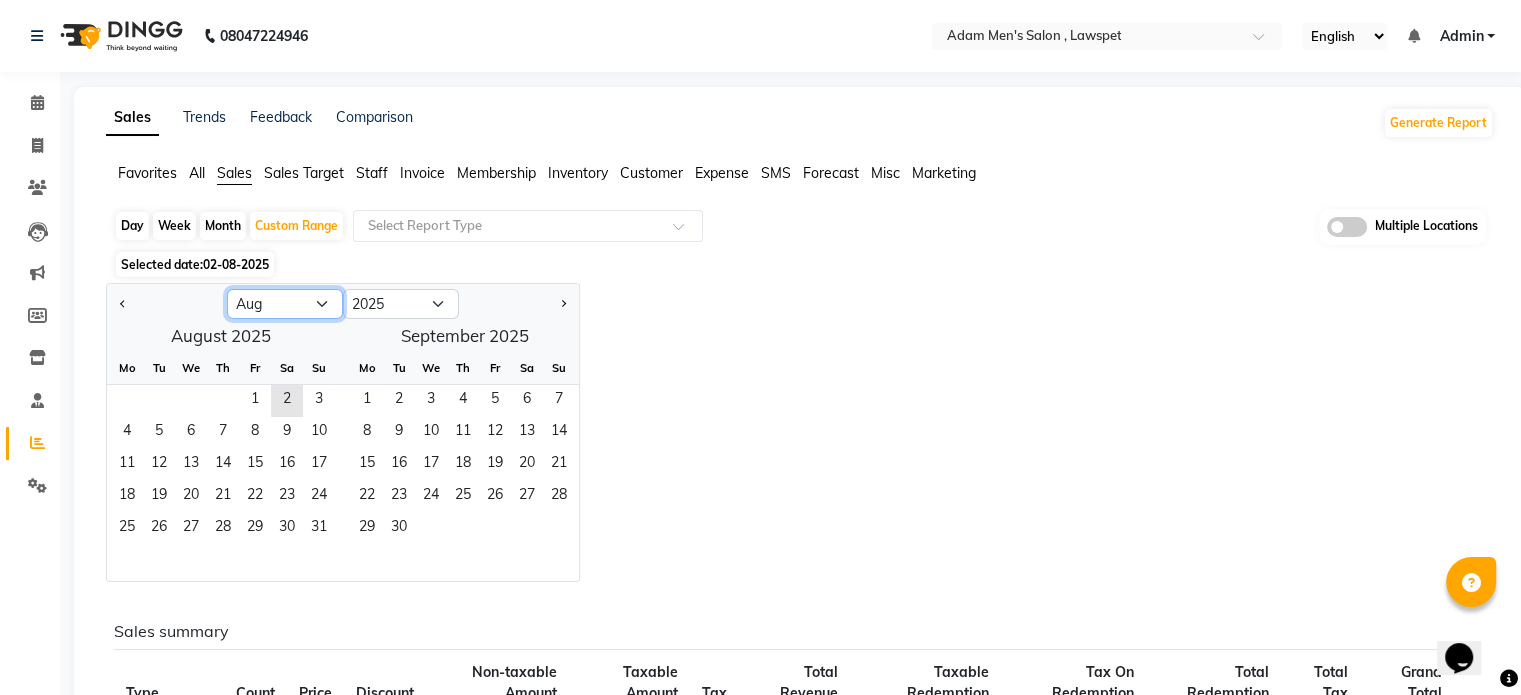 select on "7" 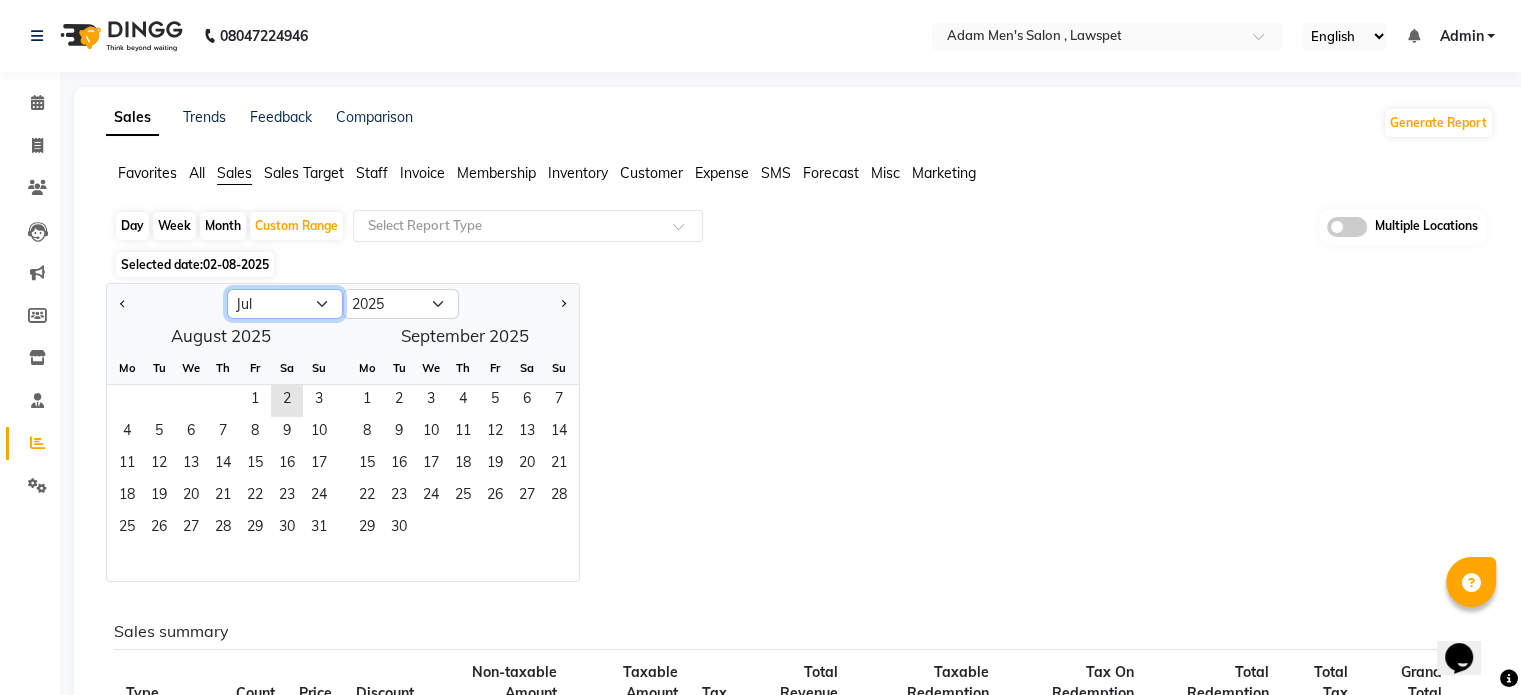 click on "Jan Feb Mar Apr May Jun Jul Aug Sep Oct Nov Dec" 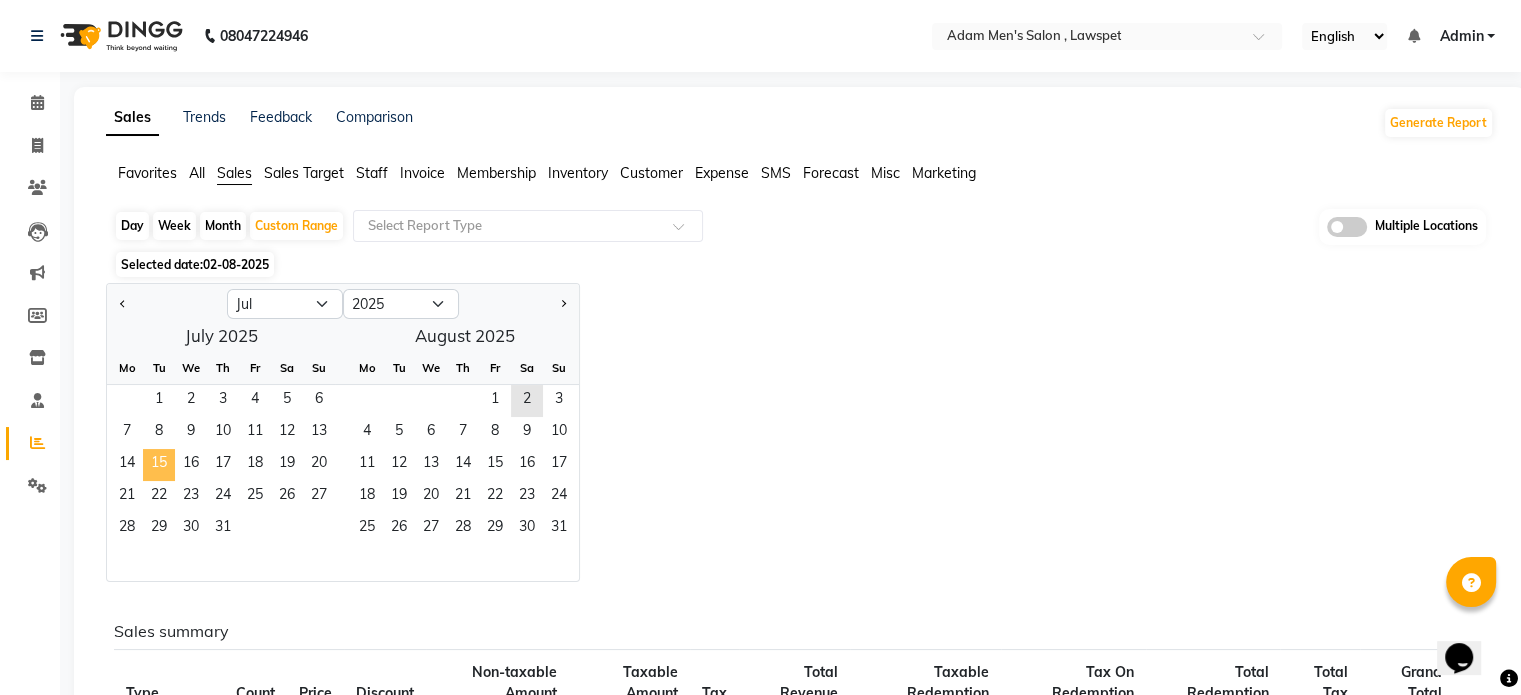 click on "15" 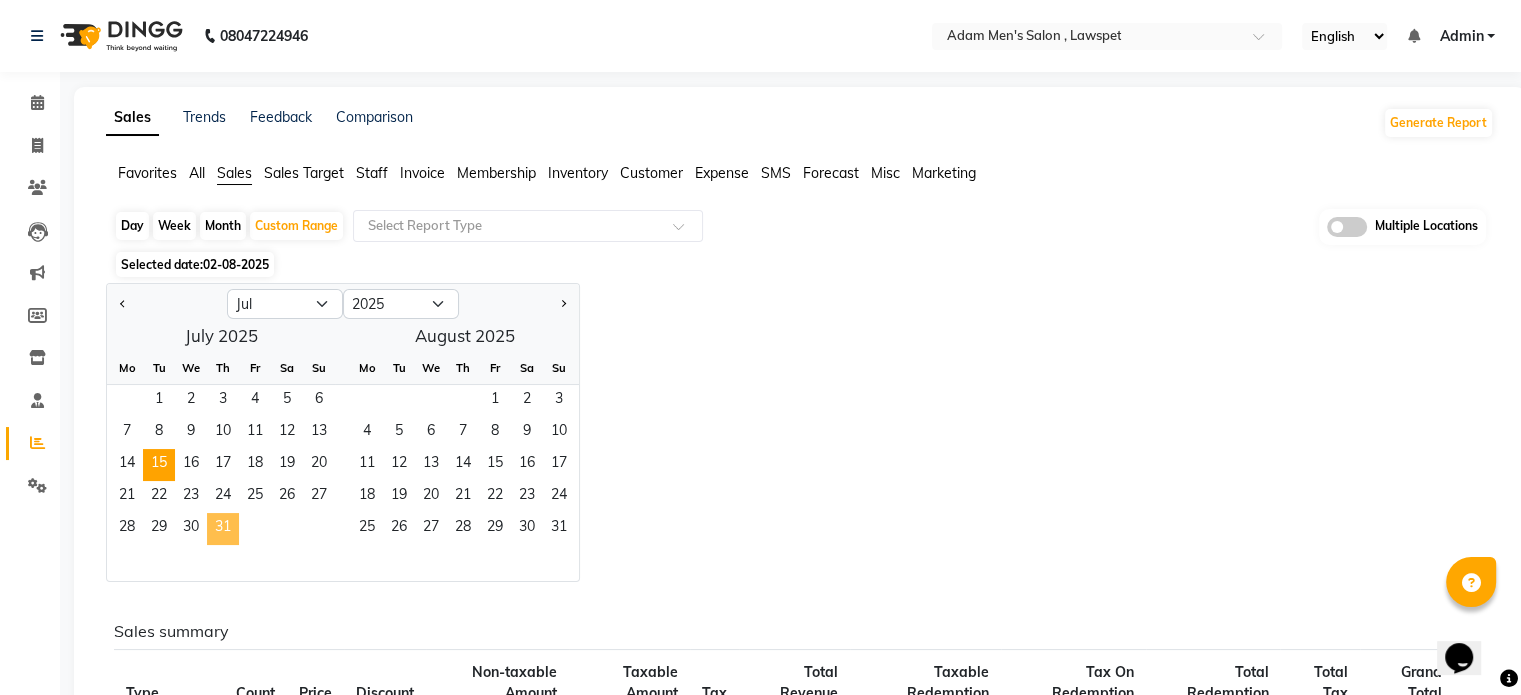 click on "31" 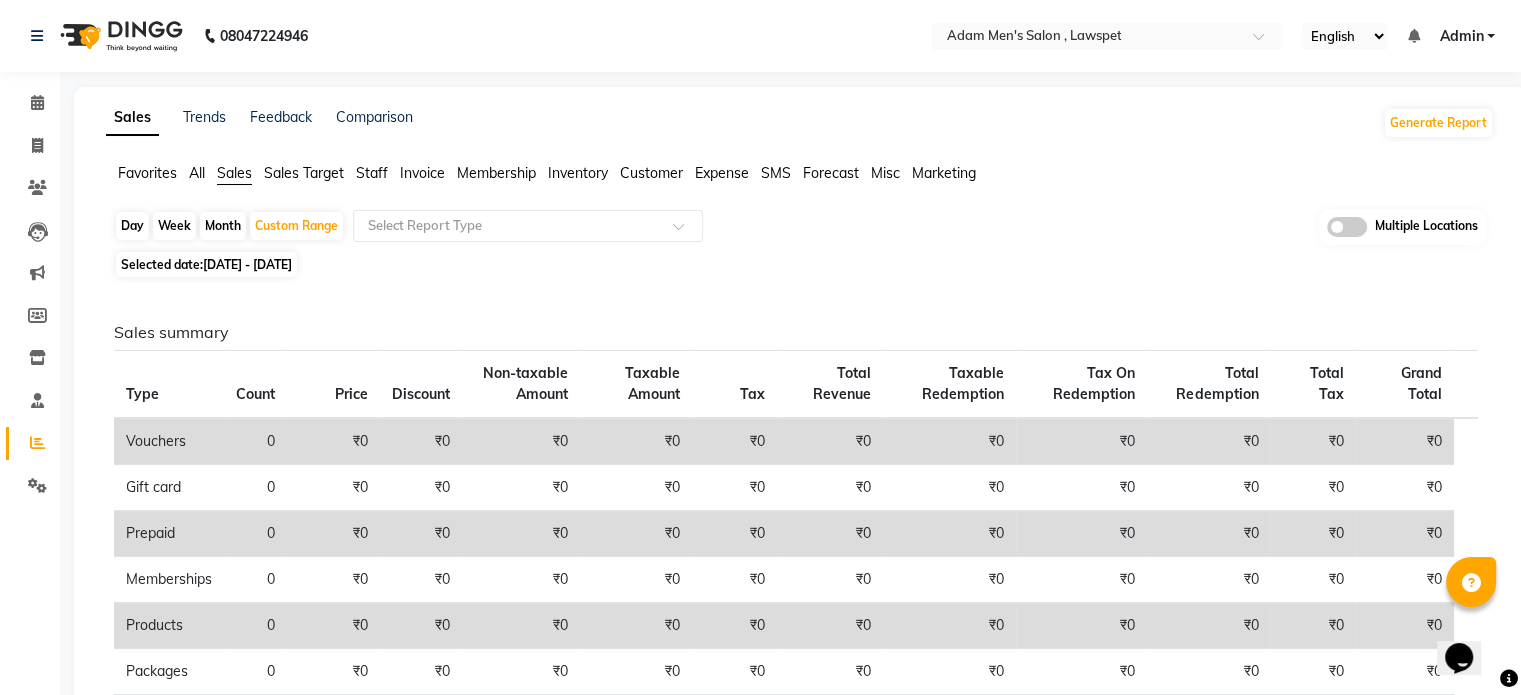 scroll, scrollTop: 448, scrollLeft: 0, axis: vertical 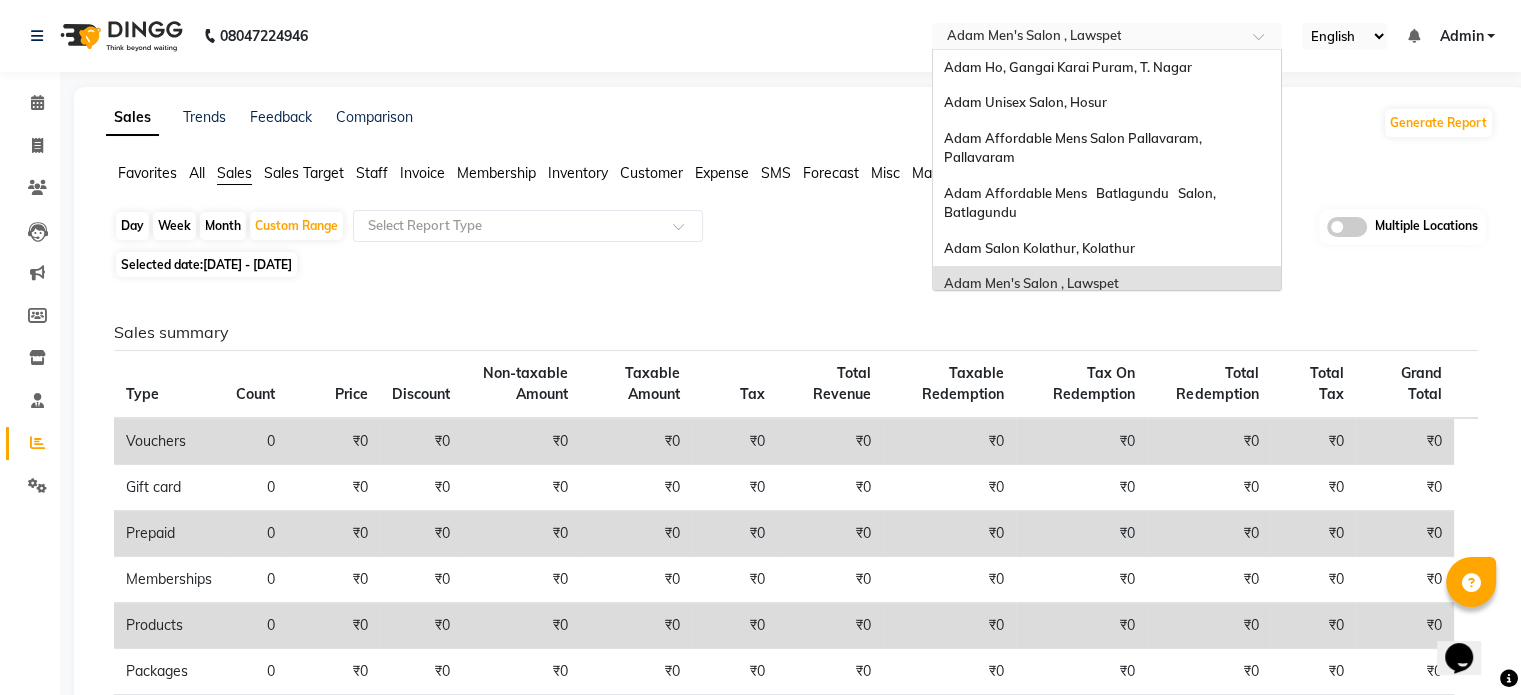 click at bounding box center (1087, 38) 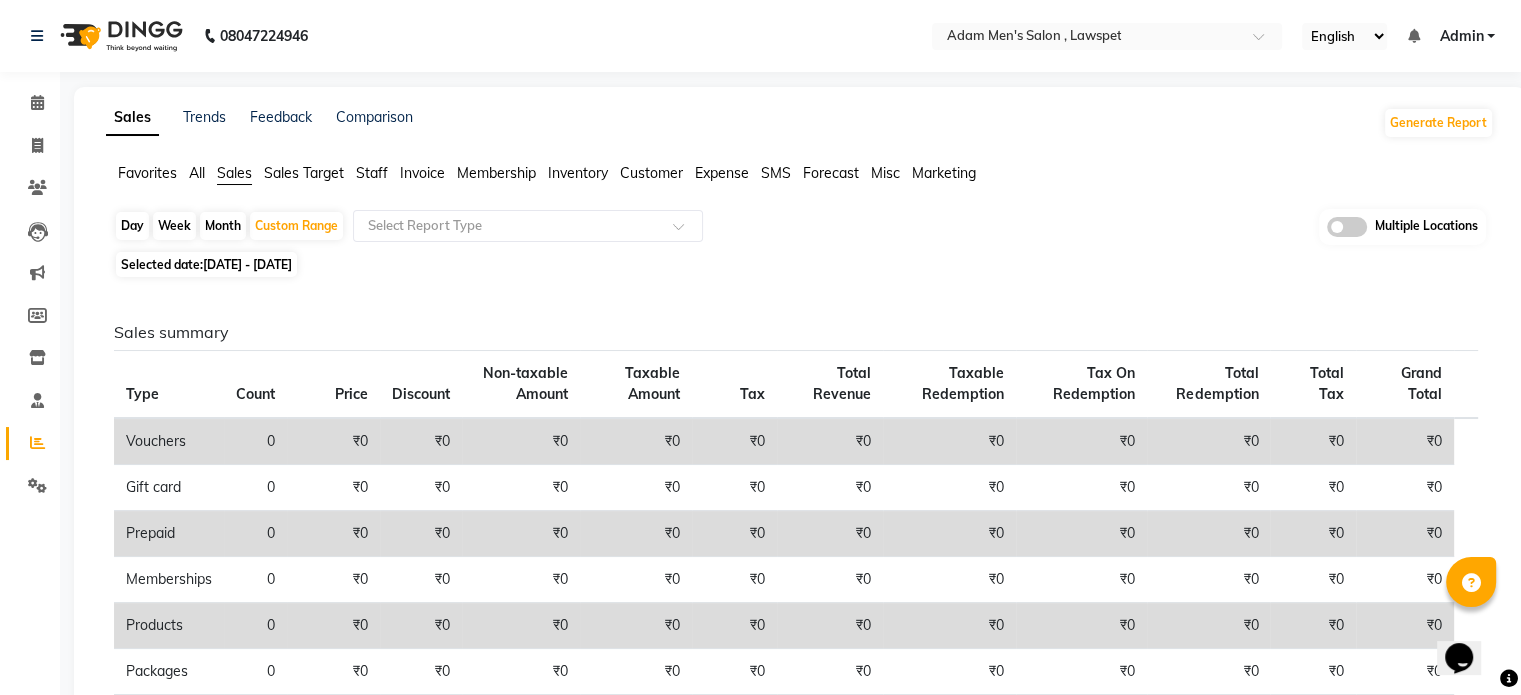 click on "Sales Trends Feedback Comparison Generate Report" 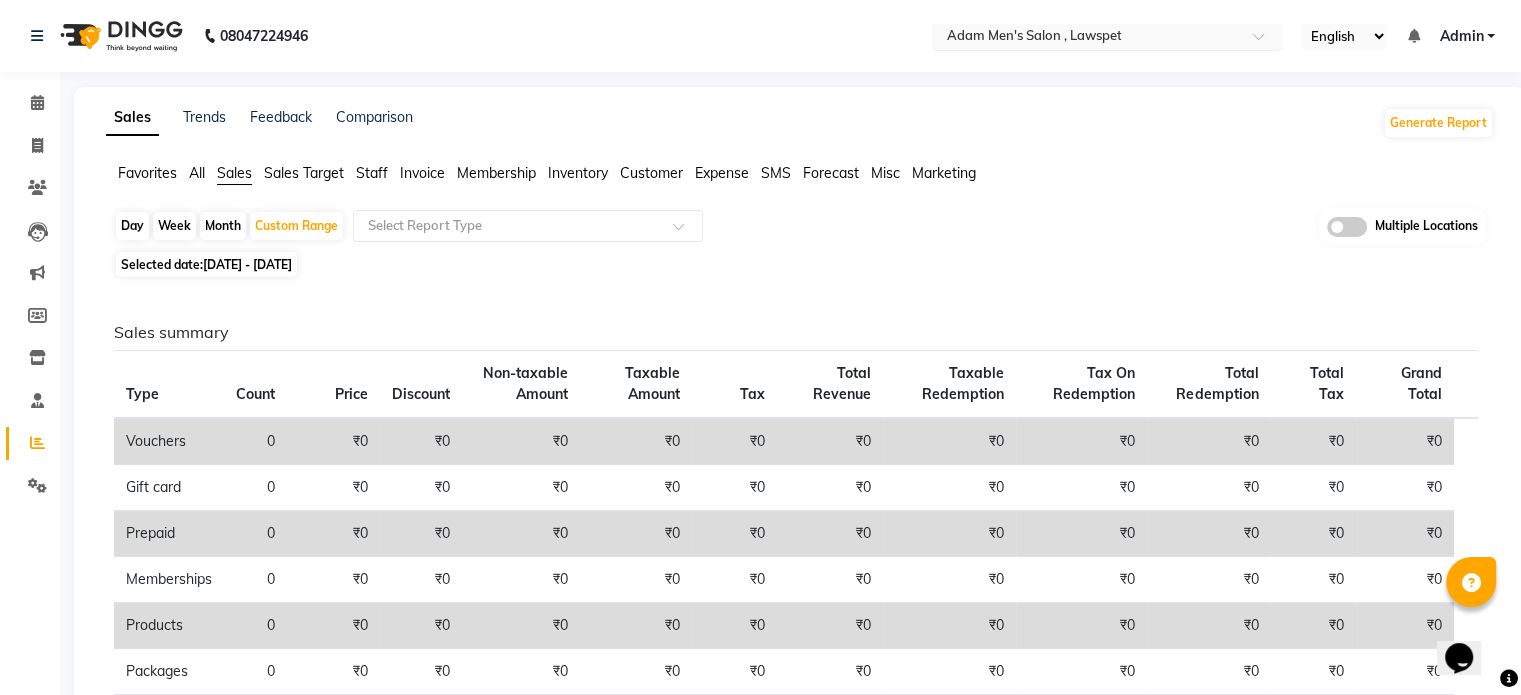 click at bounding box center (1087, 38) 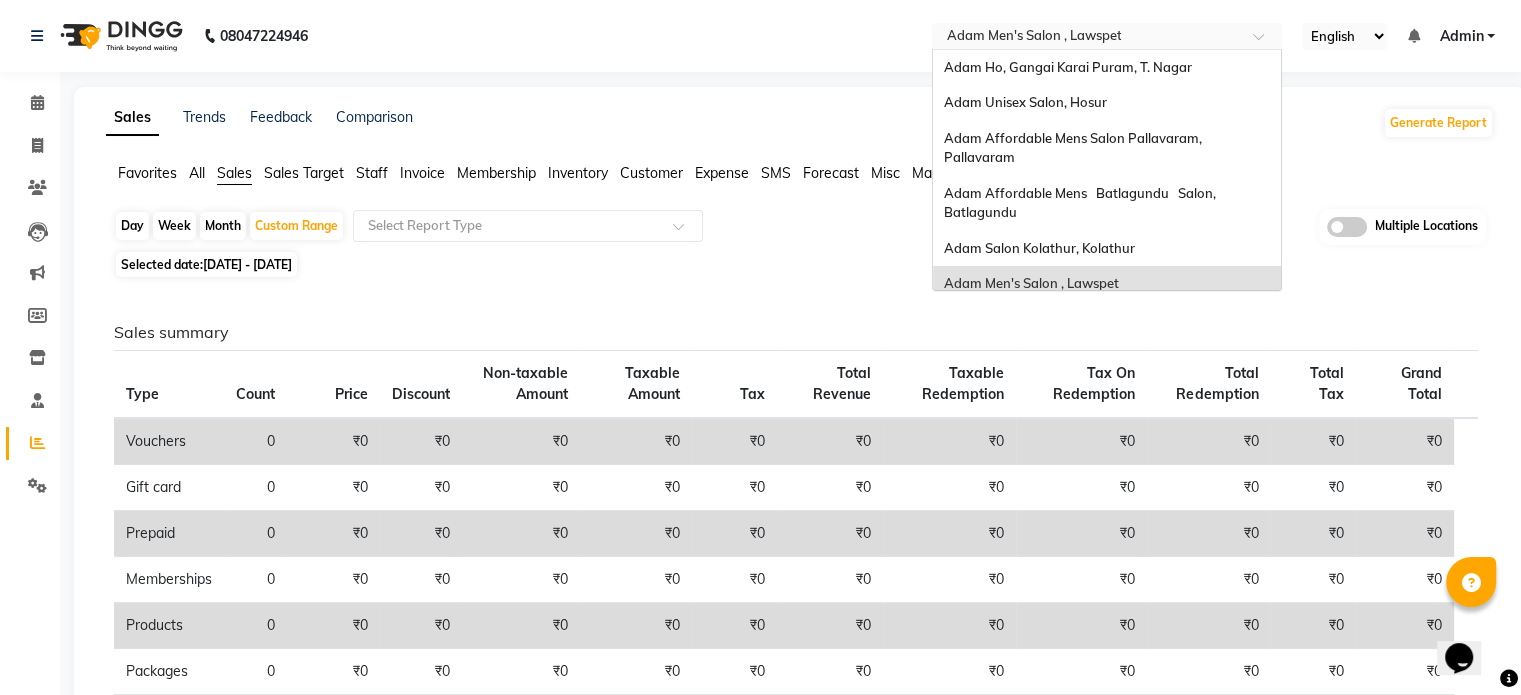 scroll, scrollTop: 208, scrollLeft: 0, axis: vertical 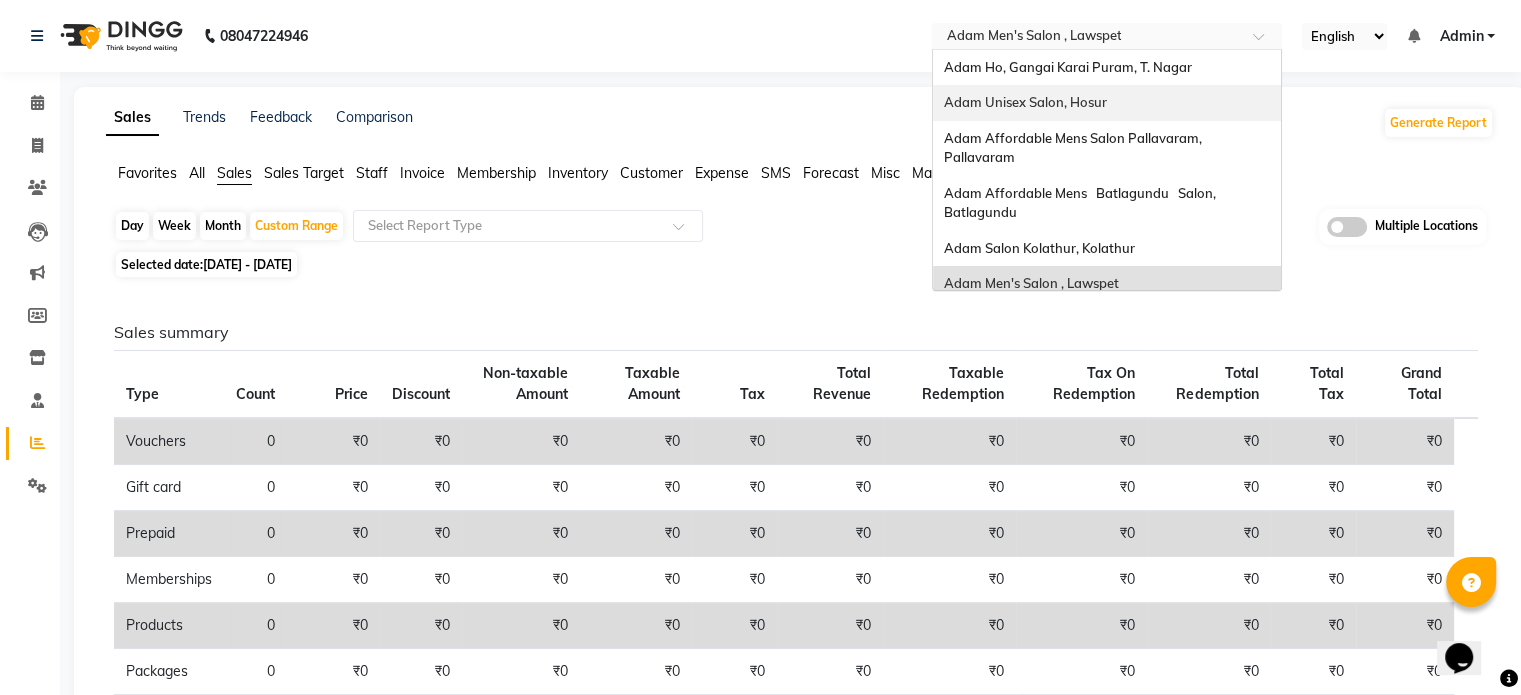 click on "Adam Unisex Salon, Hosur" at bounding box center (1107, 103) 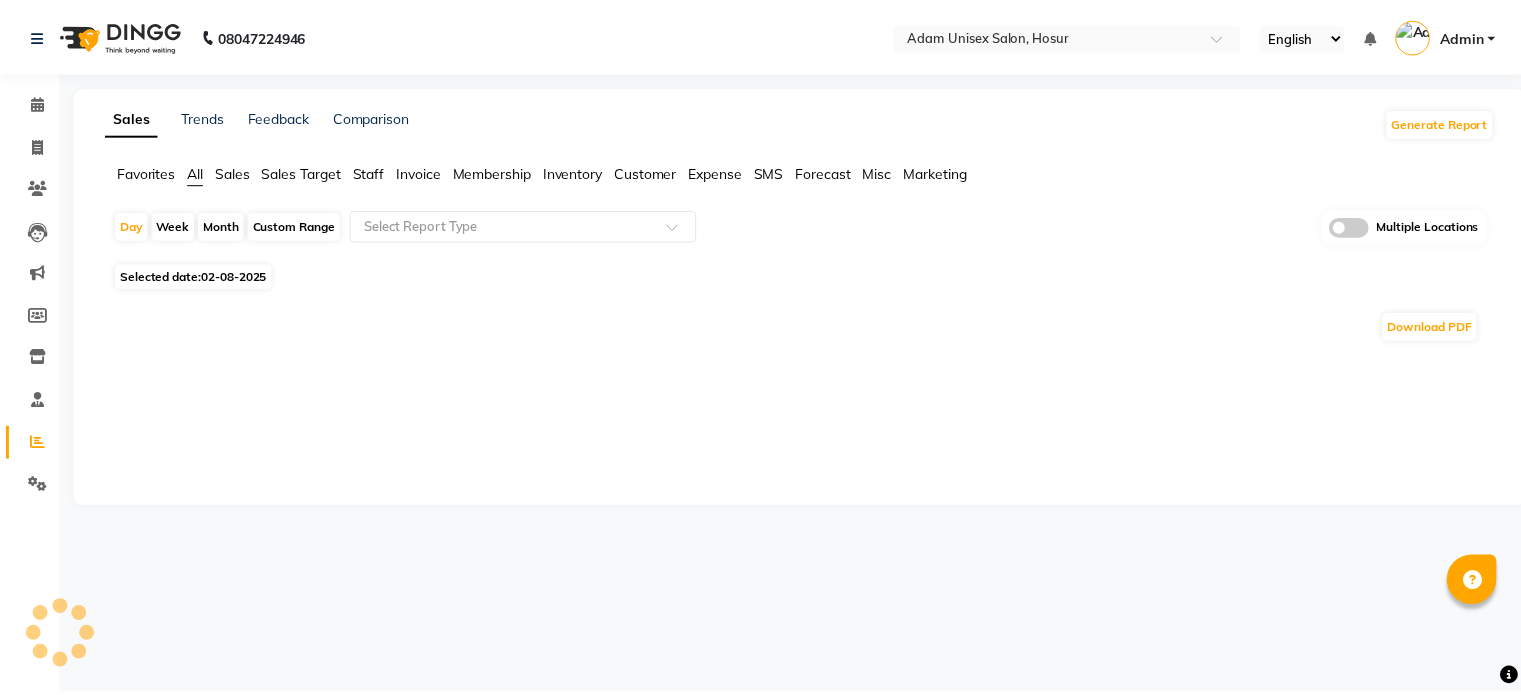 scroll, scrollTop: 0, scrollLeft: 0, axis: both 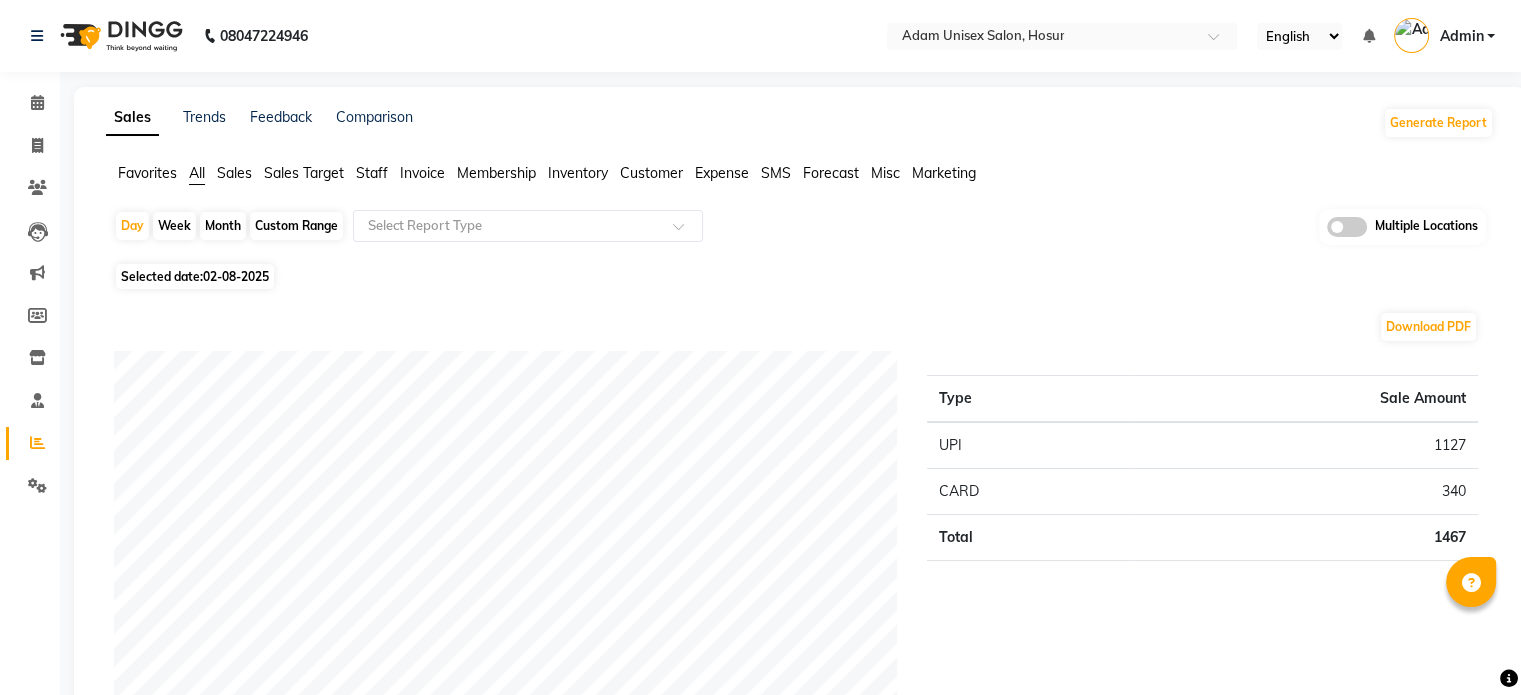 click on "Sales" 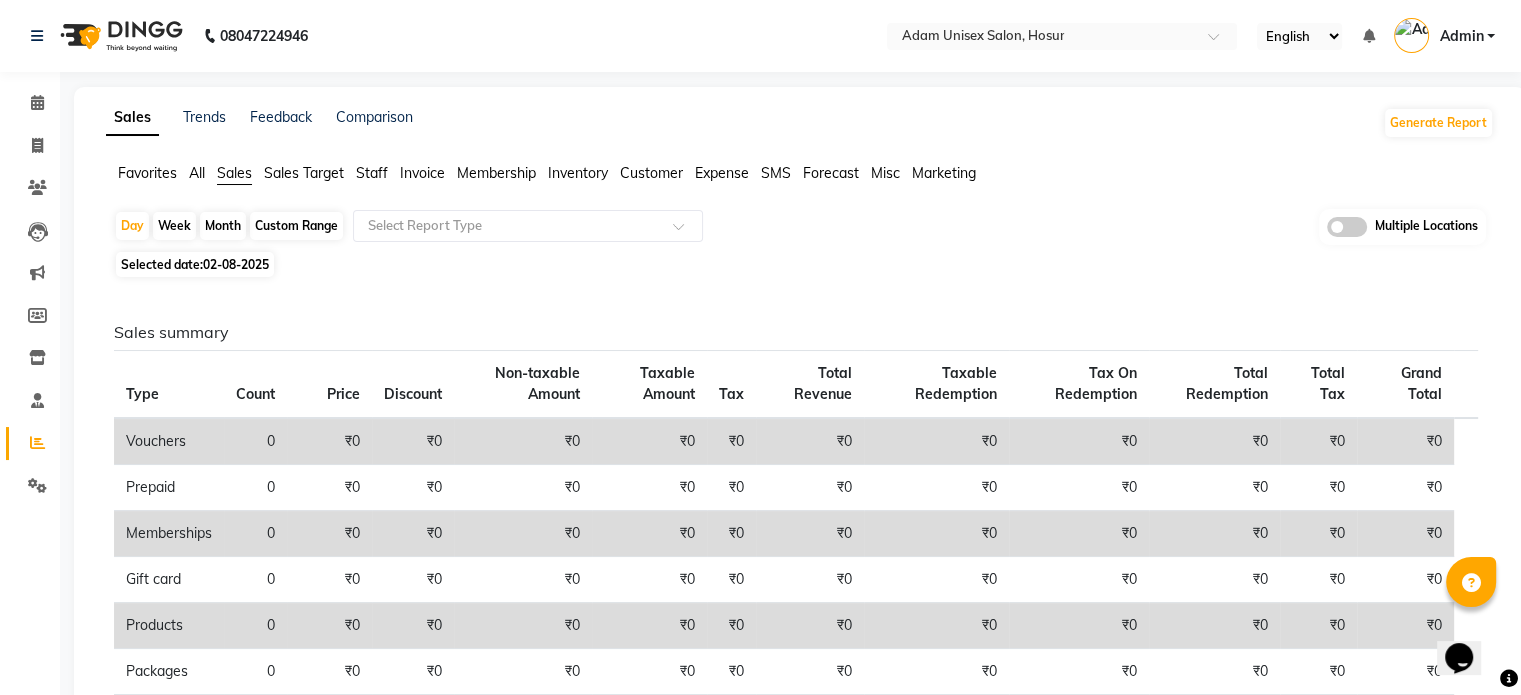 scroll, scrollTop: 0, scrollLeft: 0, axis: both 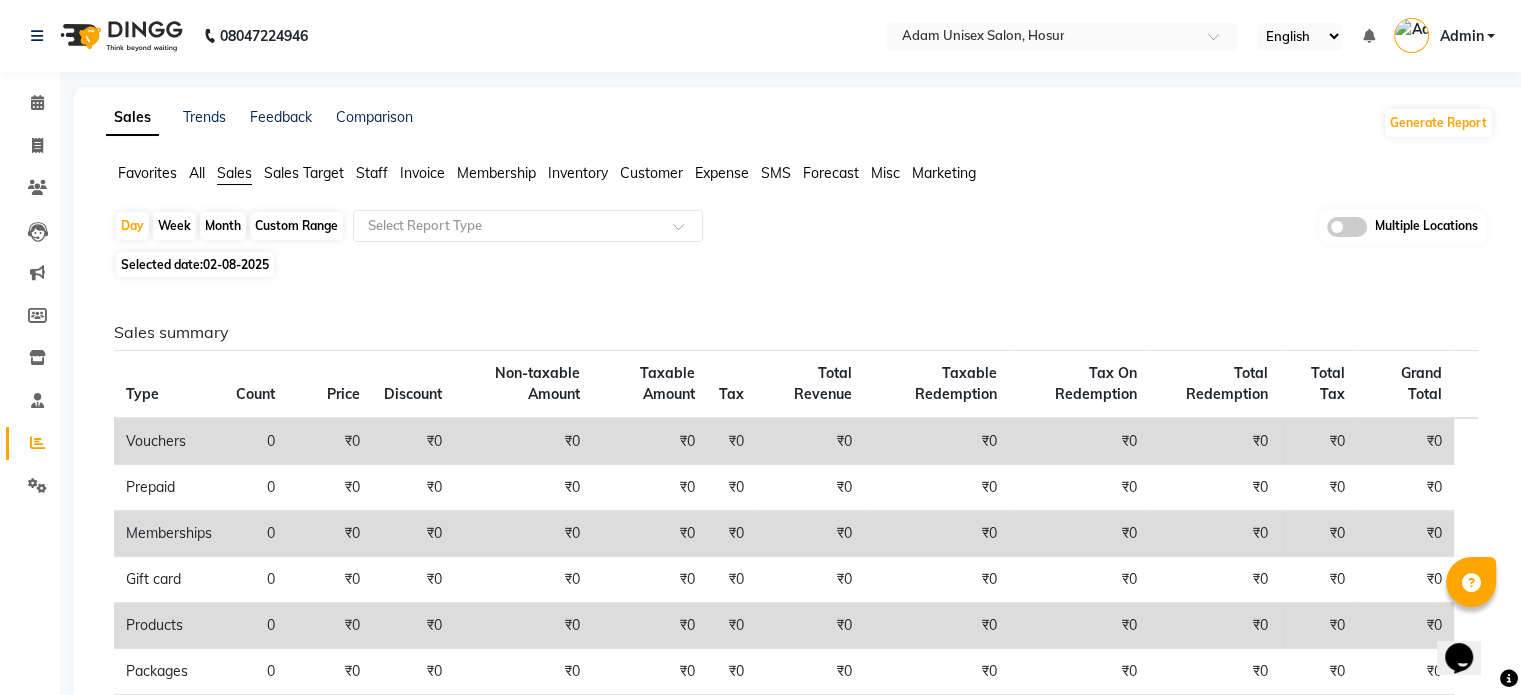 click on "Custom Range" 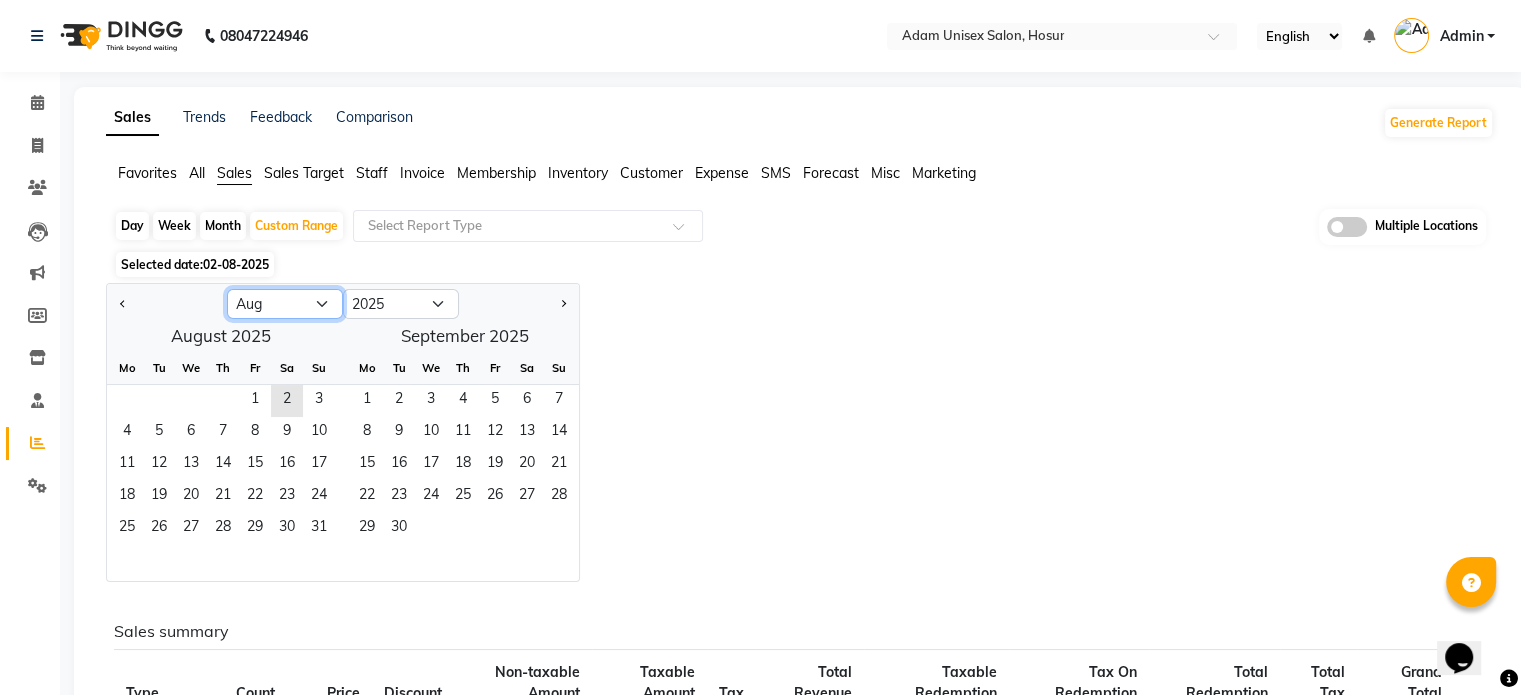 click on "Jan Feb Mar Apr May Jun Jul Aug Sep Oct Nov Dec" 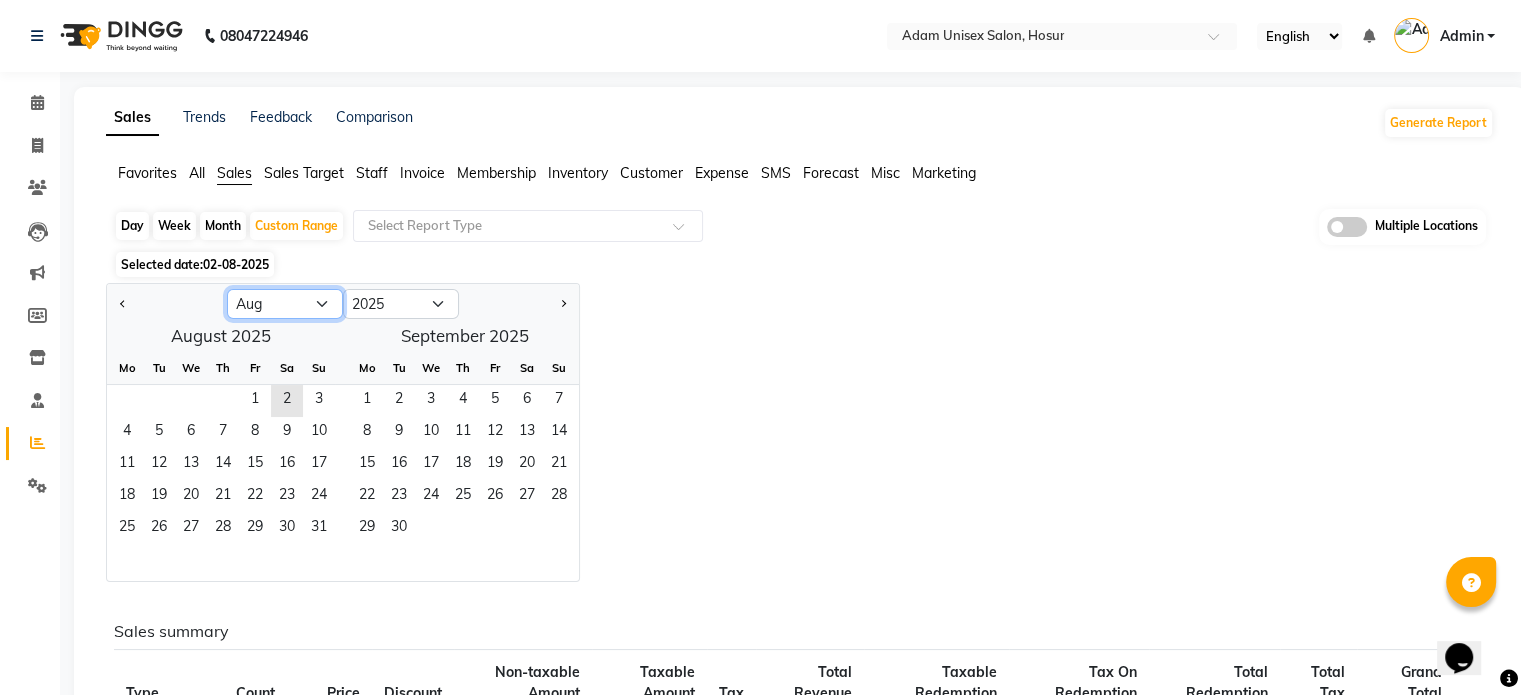 select on "6" 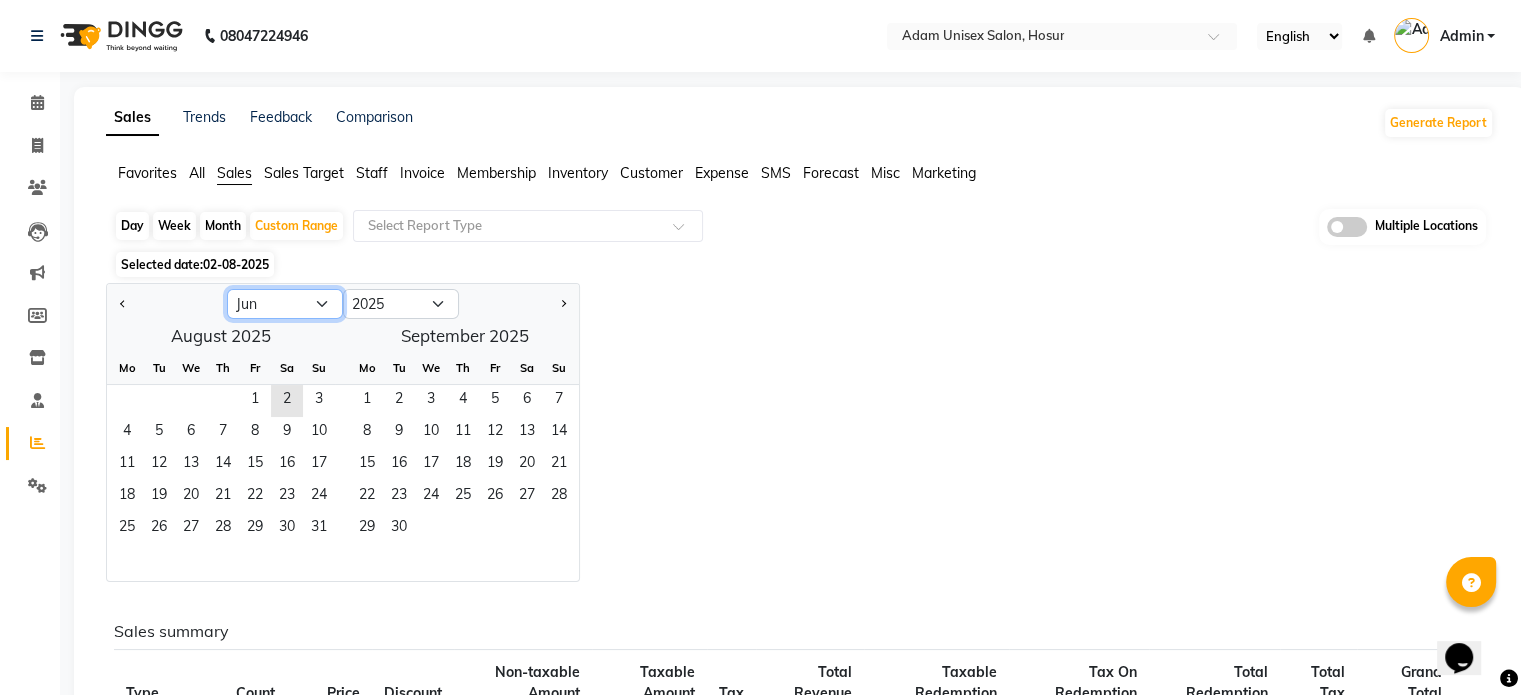 click on "Jan Feb Mar Apr May Jun Jul Aug Sep Oct Nov Dec" 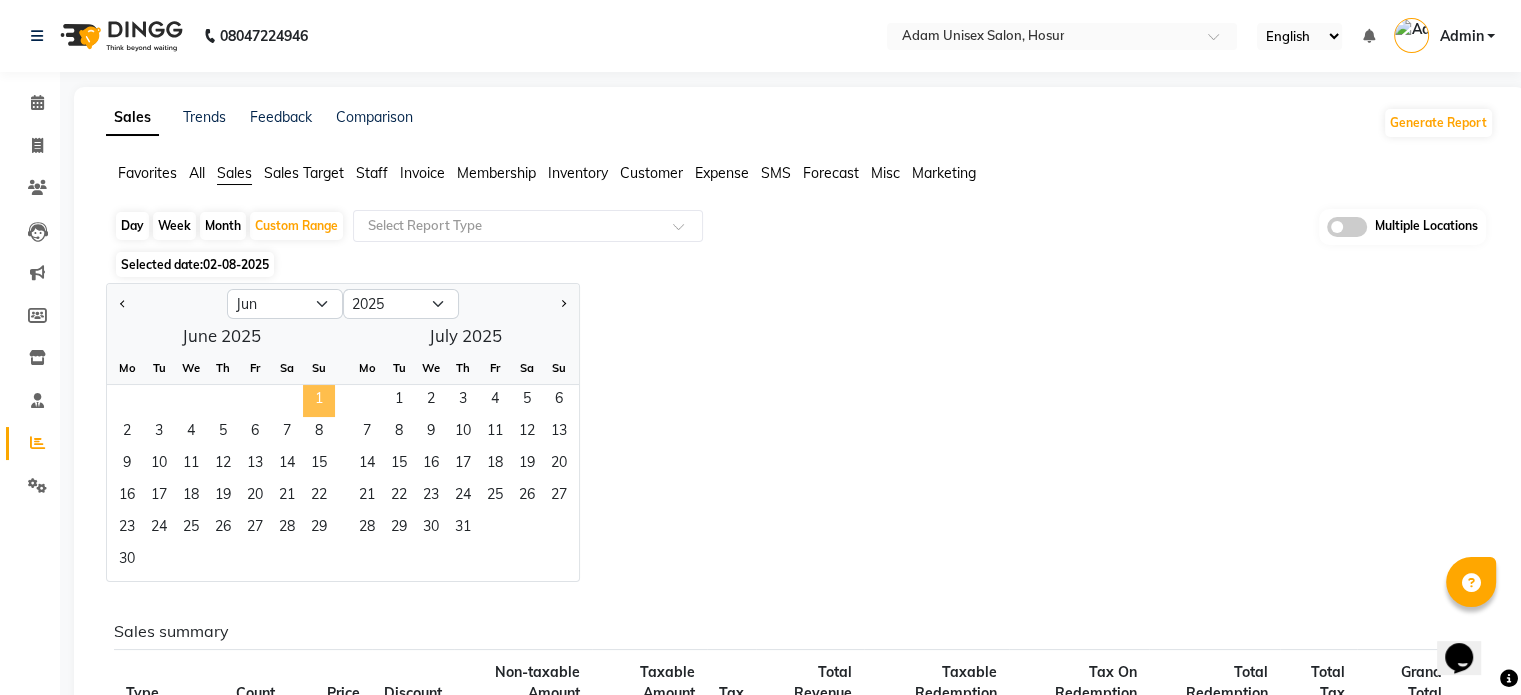click on "1" 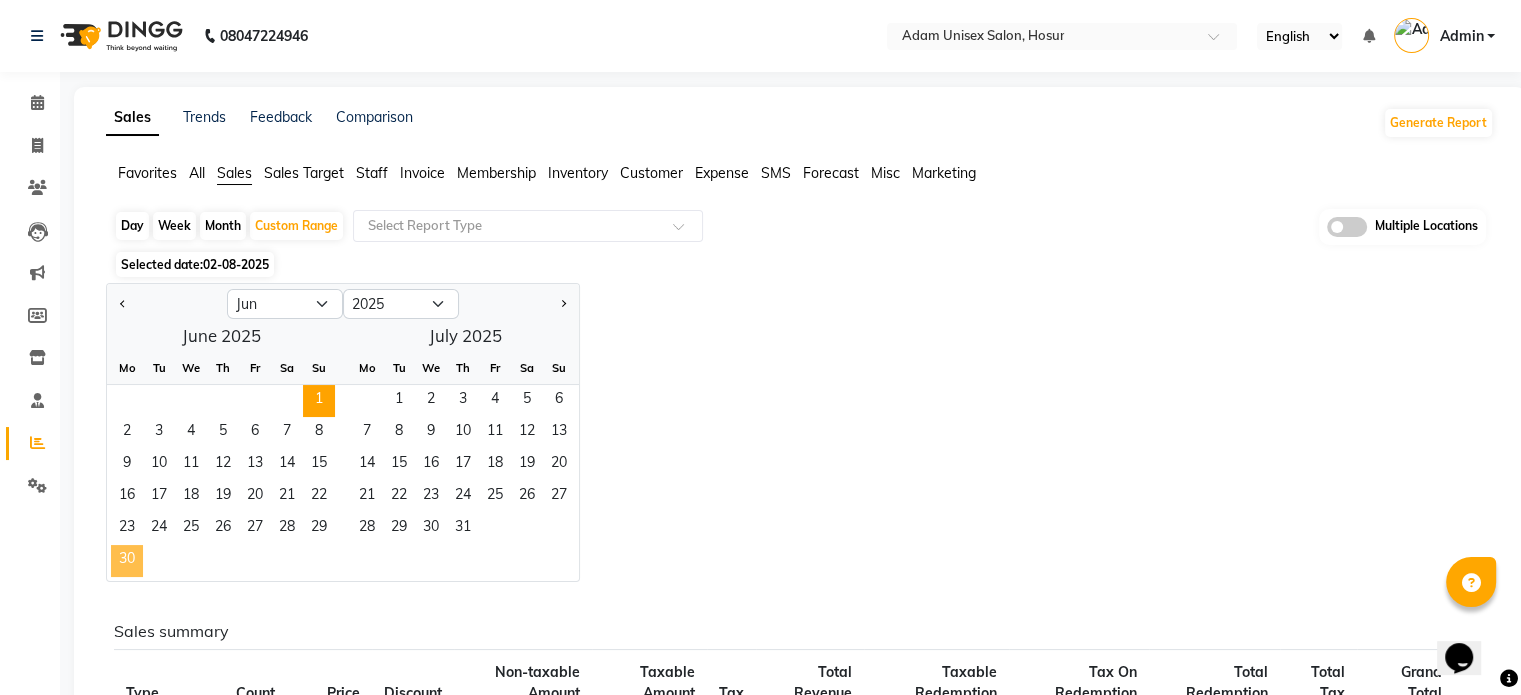 click on "30" 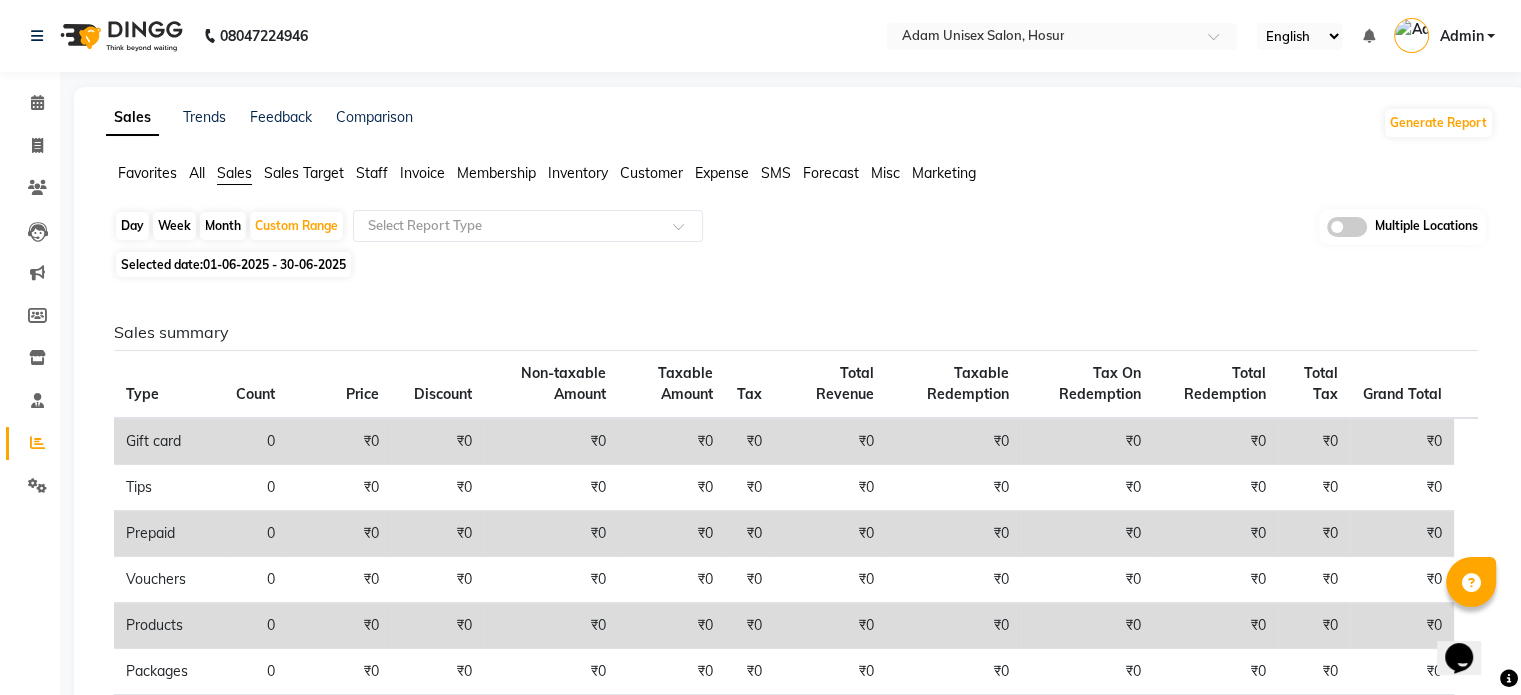scroll, scrollTop: 493, scrollLeft: 0, axis: vertical 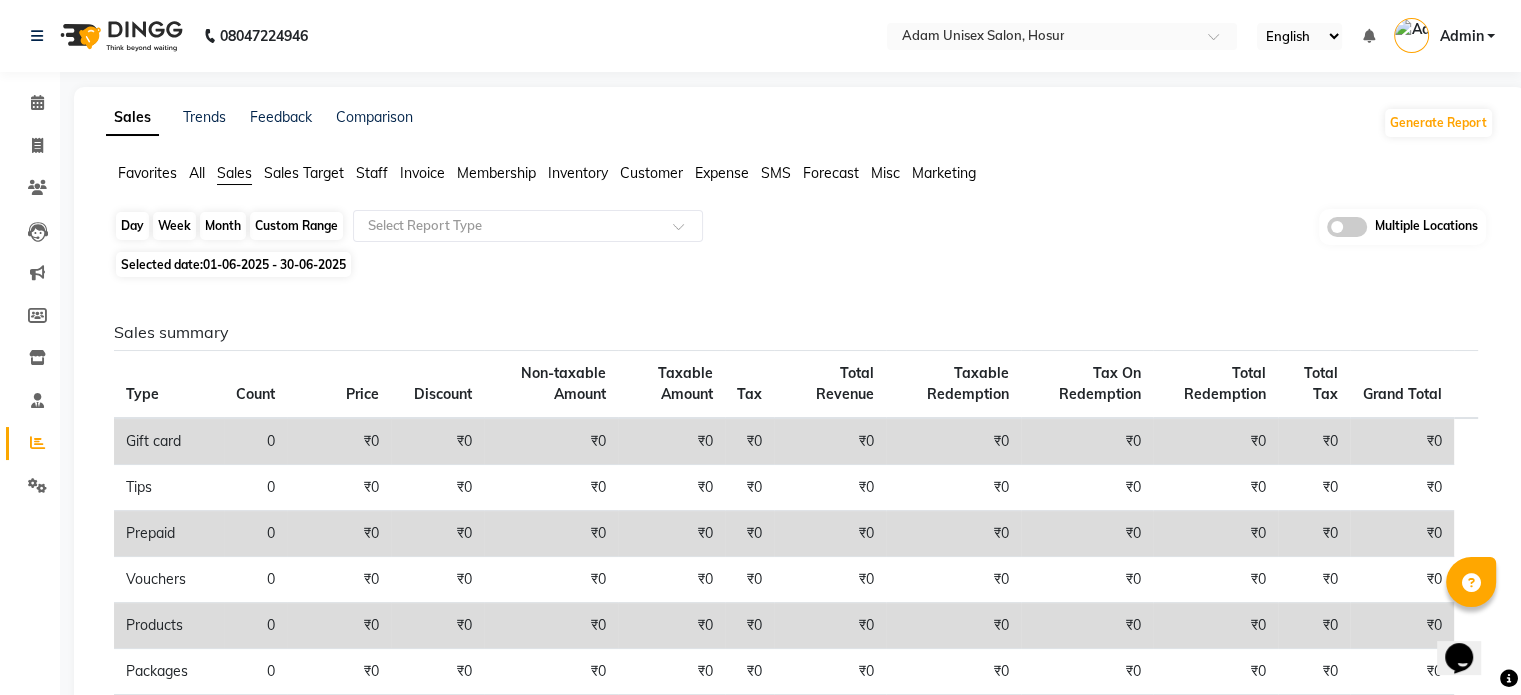 click on "Custom Range" 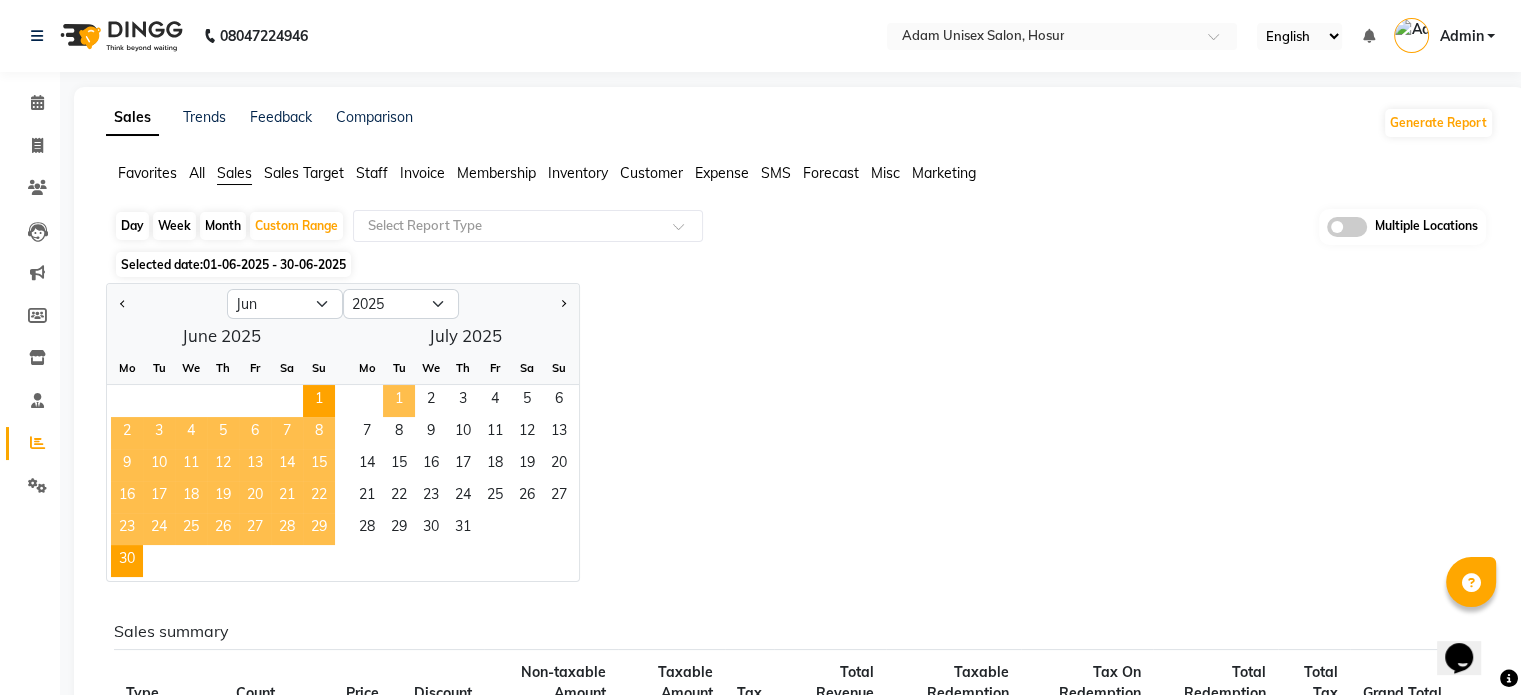click on "1" 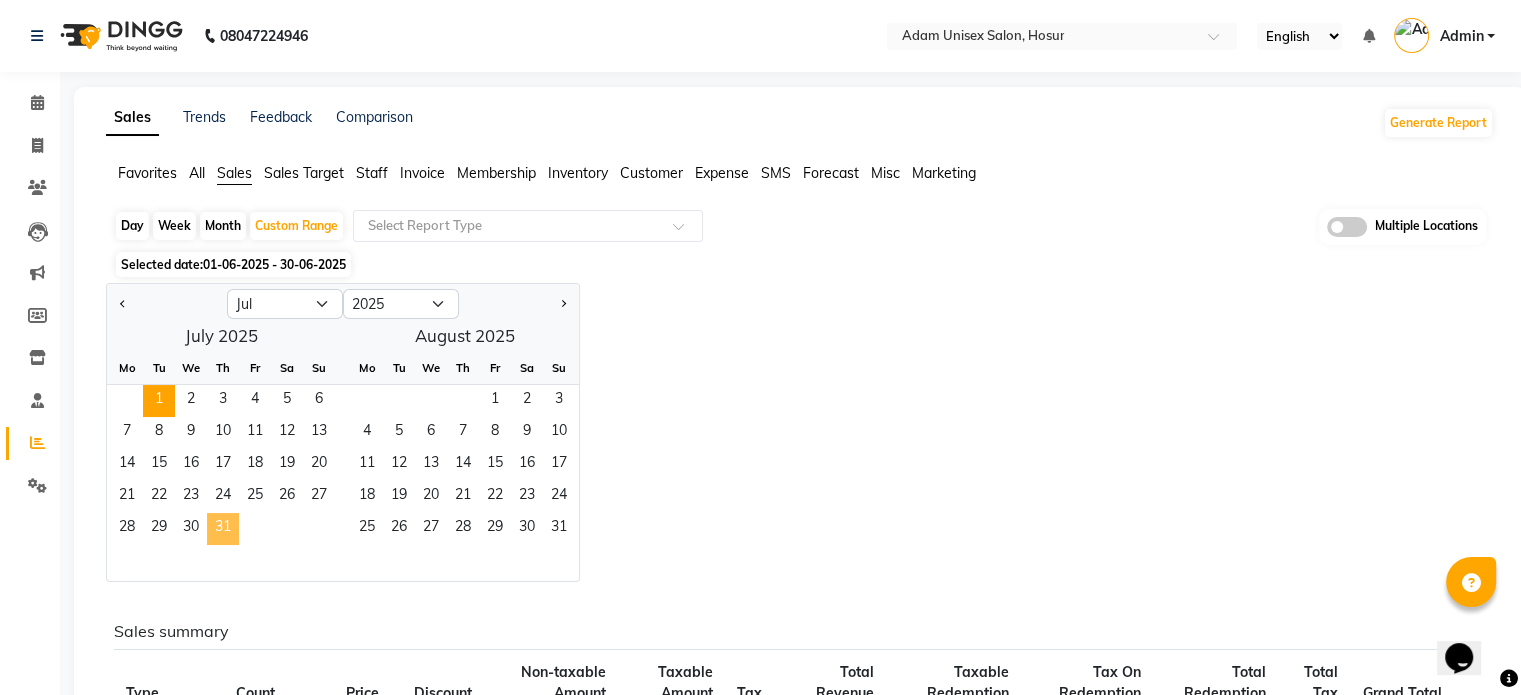 click on "31" 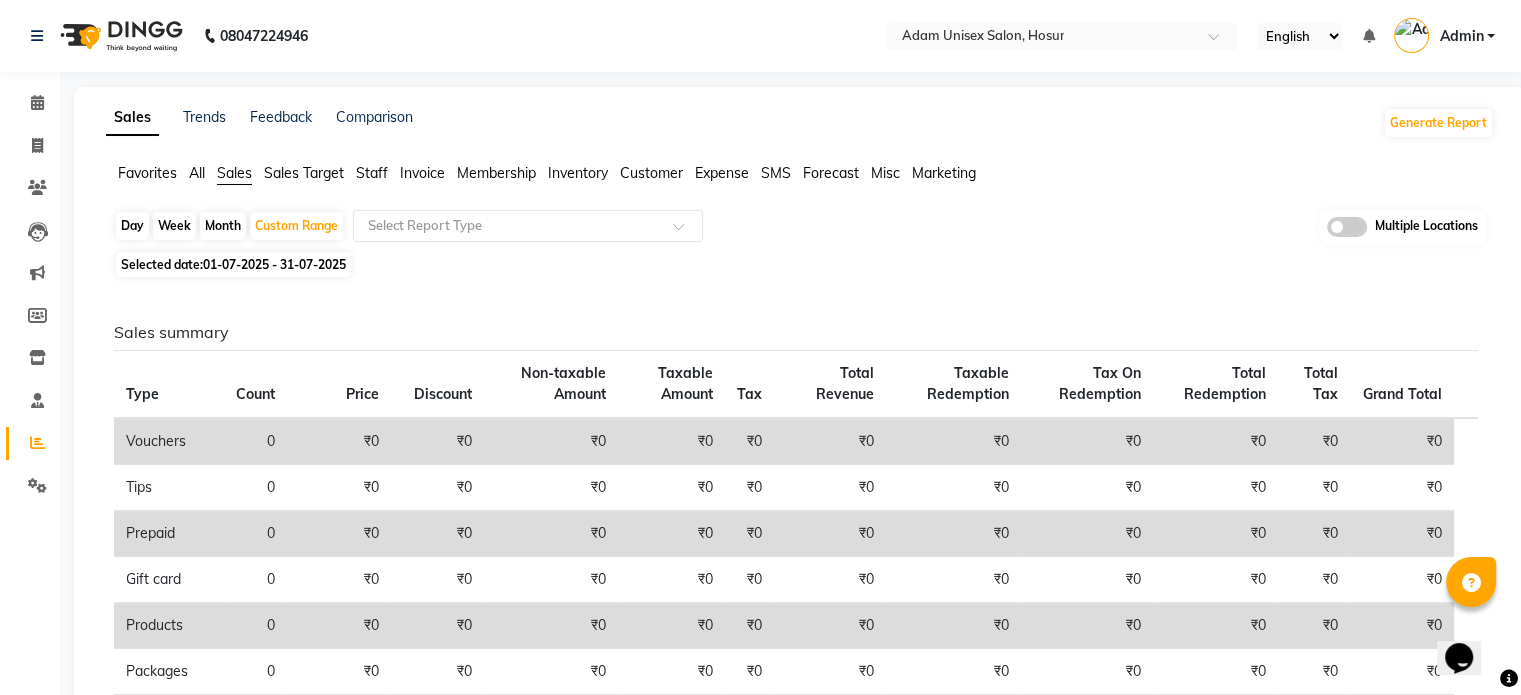 scroll, scrollTop: 493, scrollLeft: 0, axis: vertical 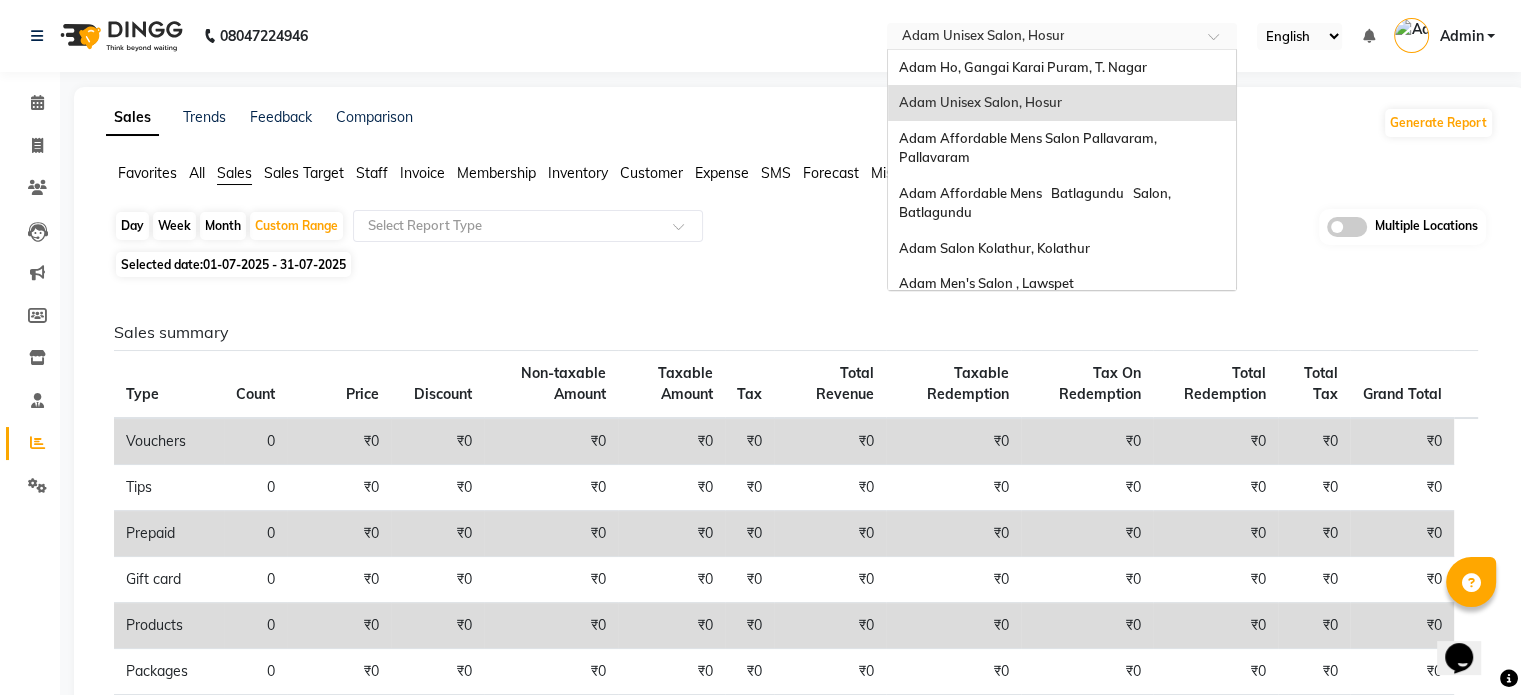 click on "Select Location × Adam Unisex Salon, Hosur" at bounding box center (1062, 36) 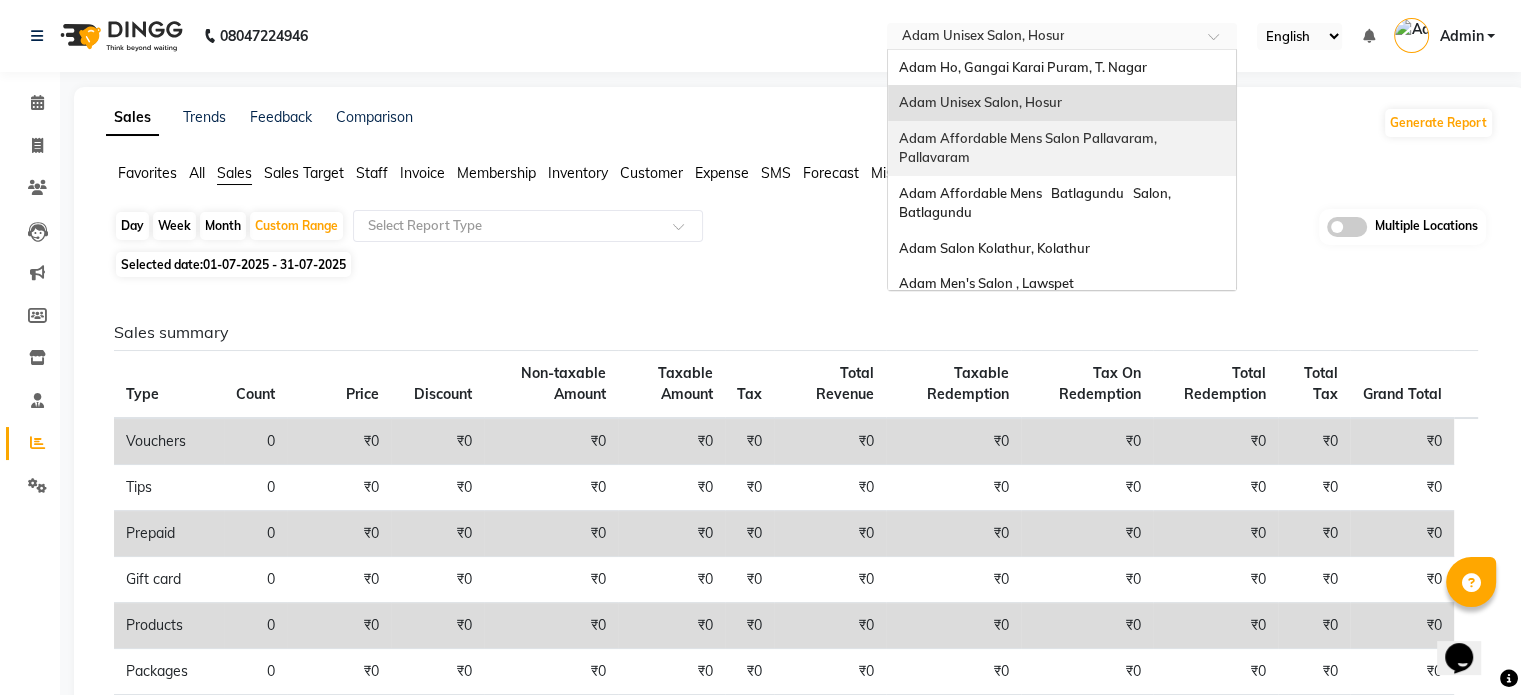 click on "Adam Affordable Mens Salon Pallavaram, Pallavaram" at bounding box center [1062, 148] 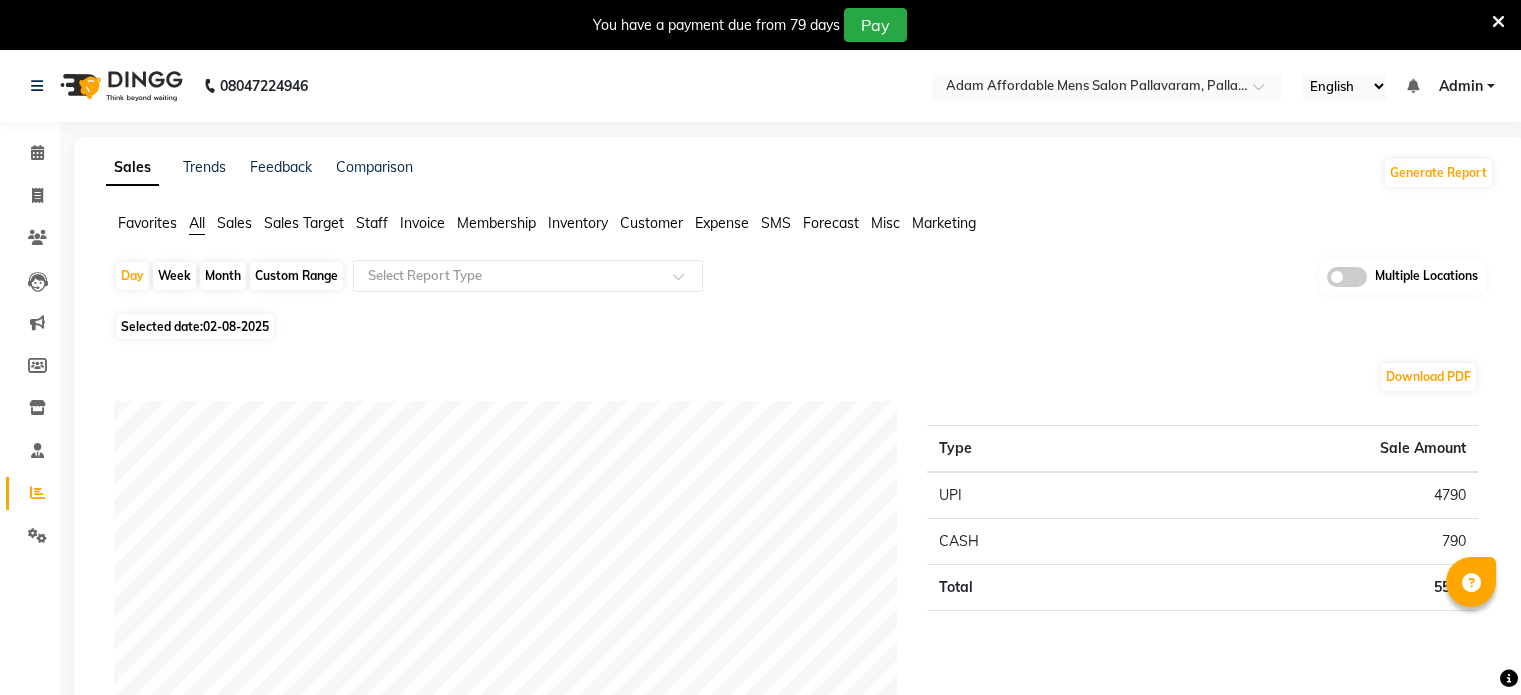 scroll, scrollTop: 0, scrollLeft: 0, axis: both 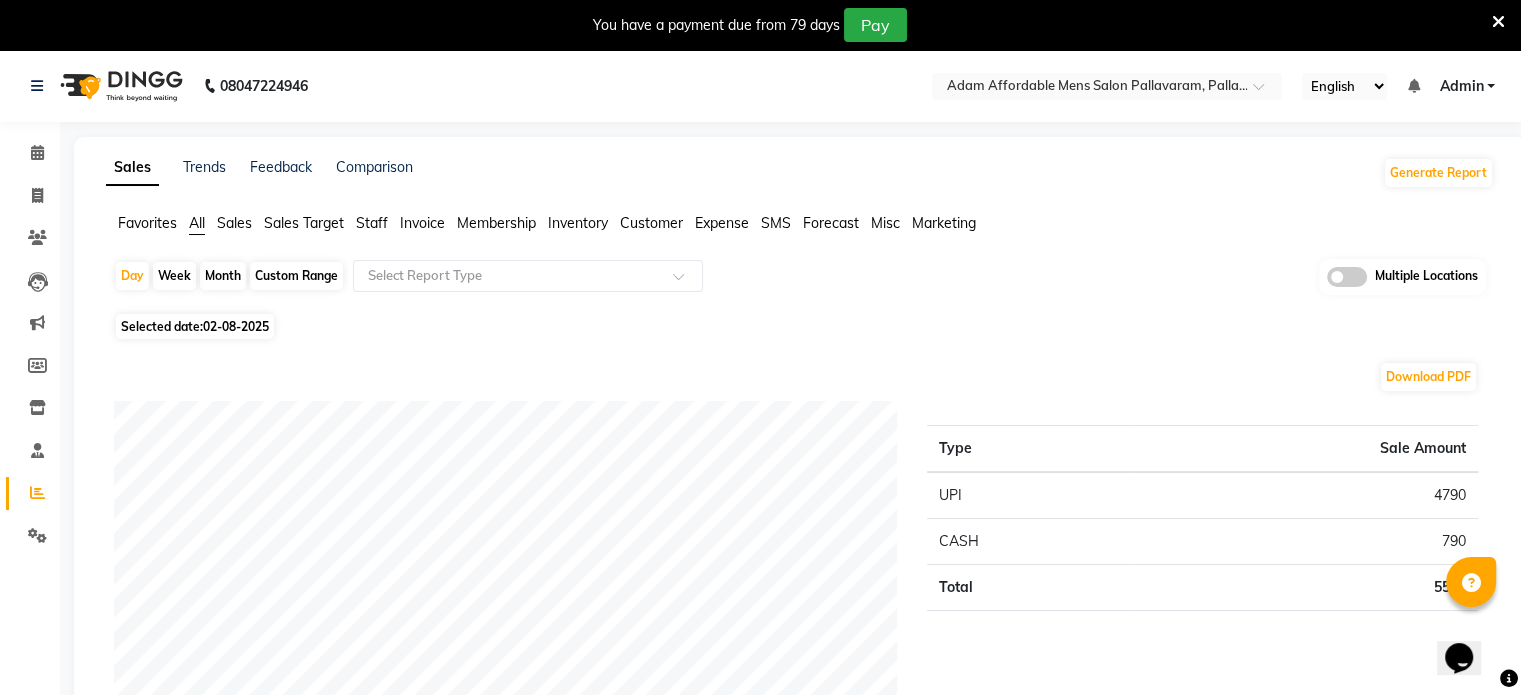 click on "Sales" 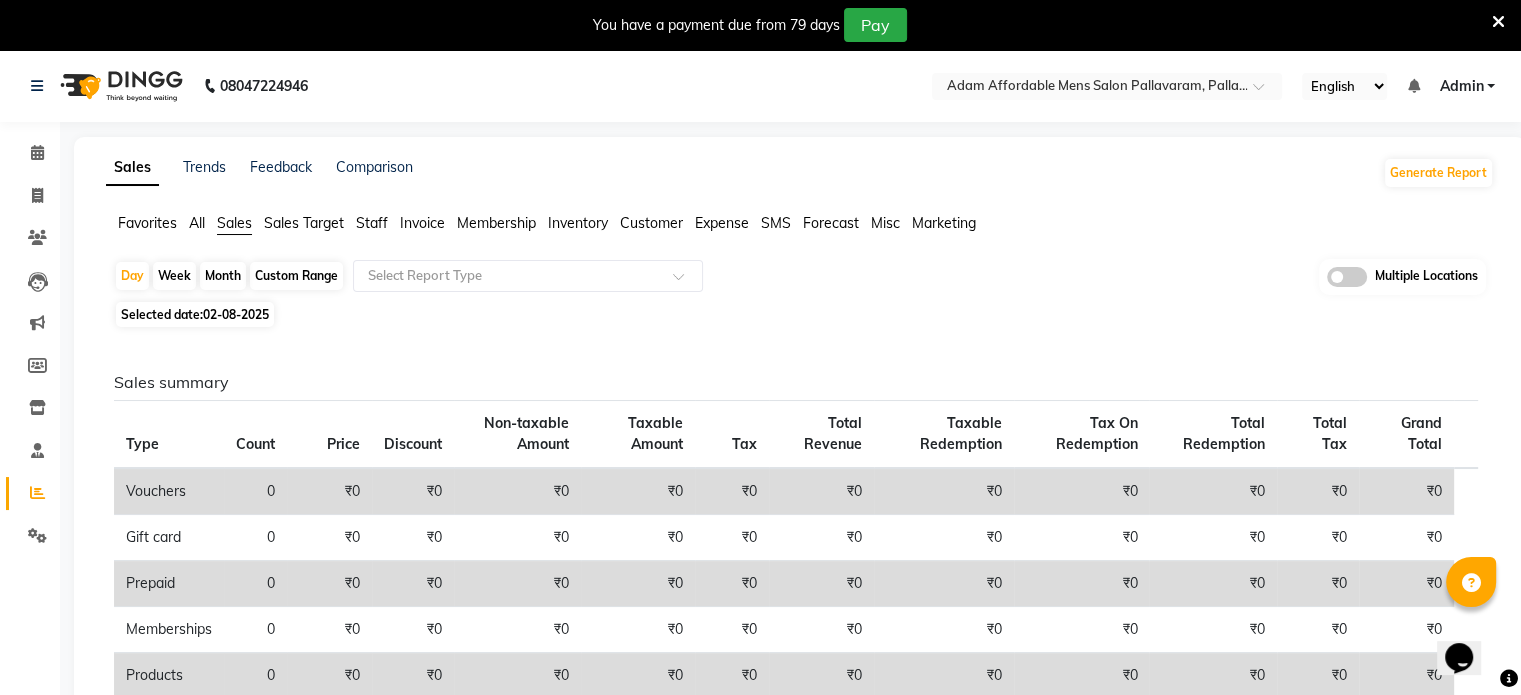 click on "Custom Range" 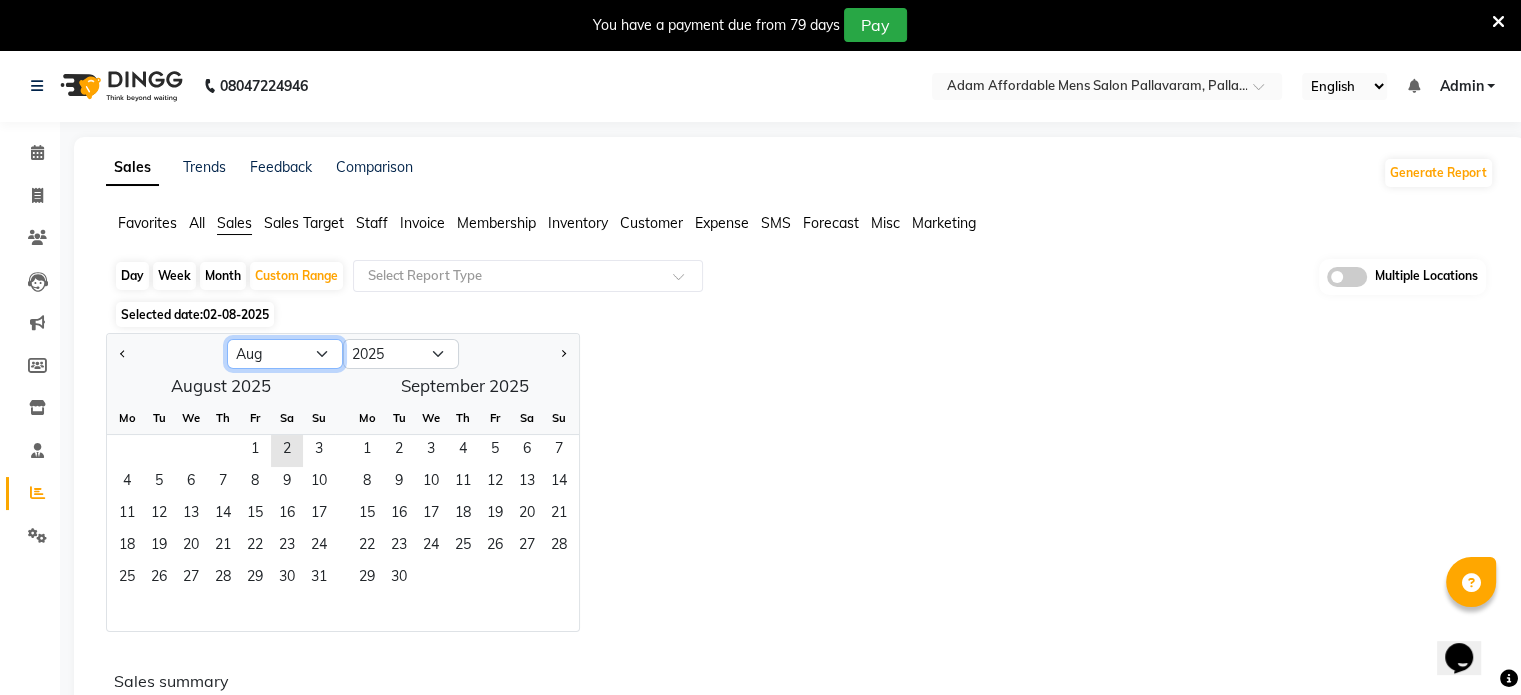 click on "Jan Feb Mar Apr May Jun Jul Aug Sep Oct Nov Dec" 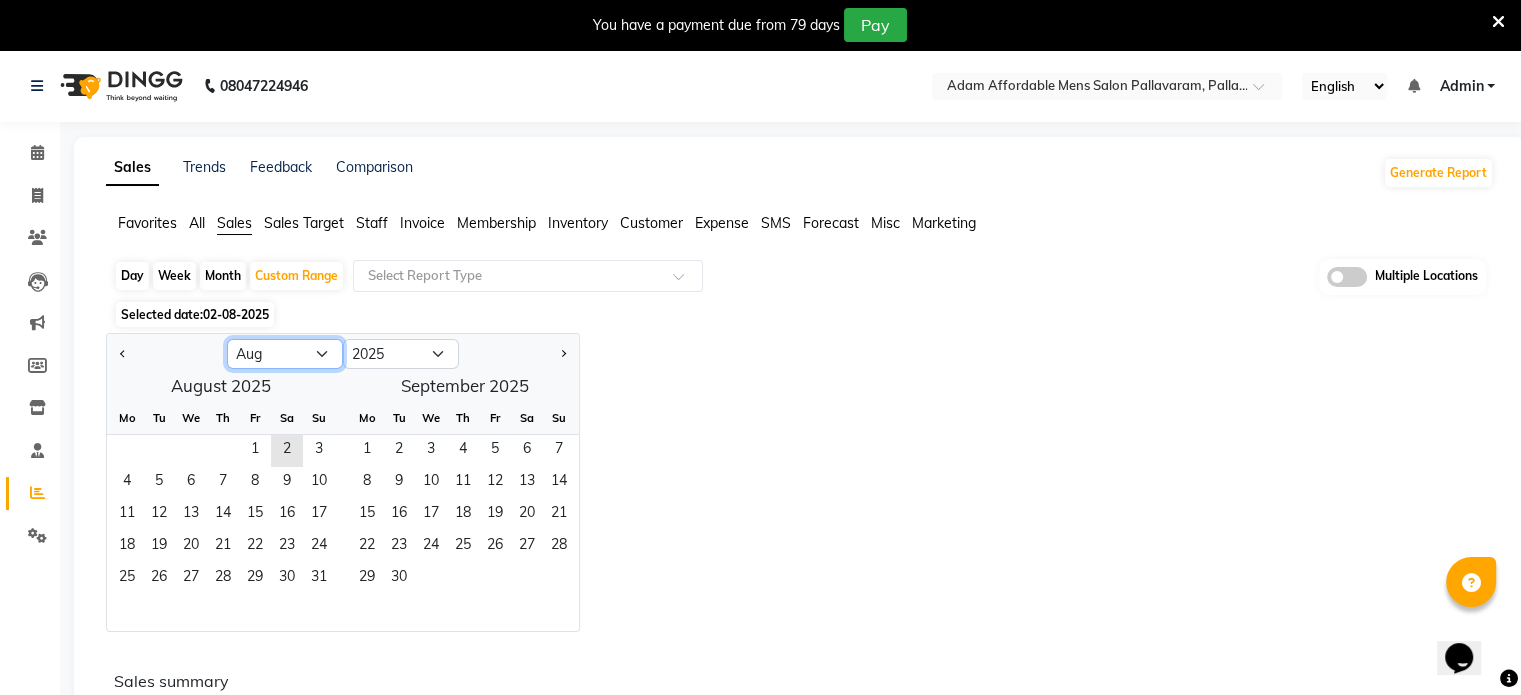 select on "6" 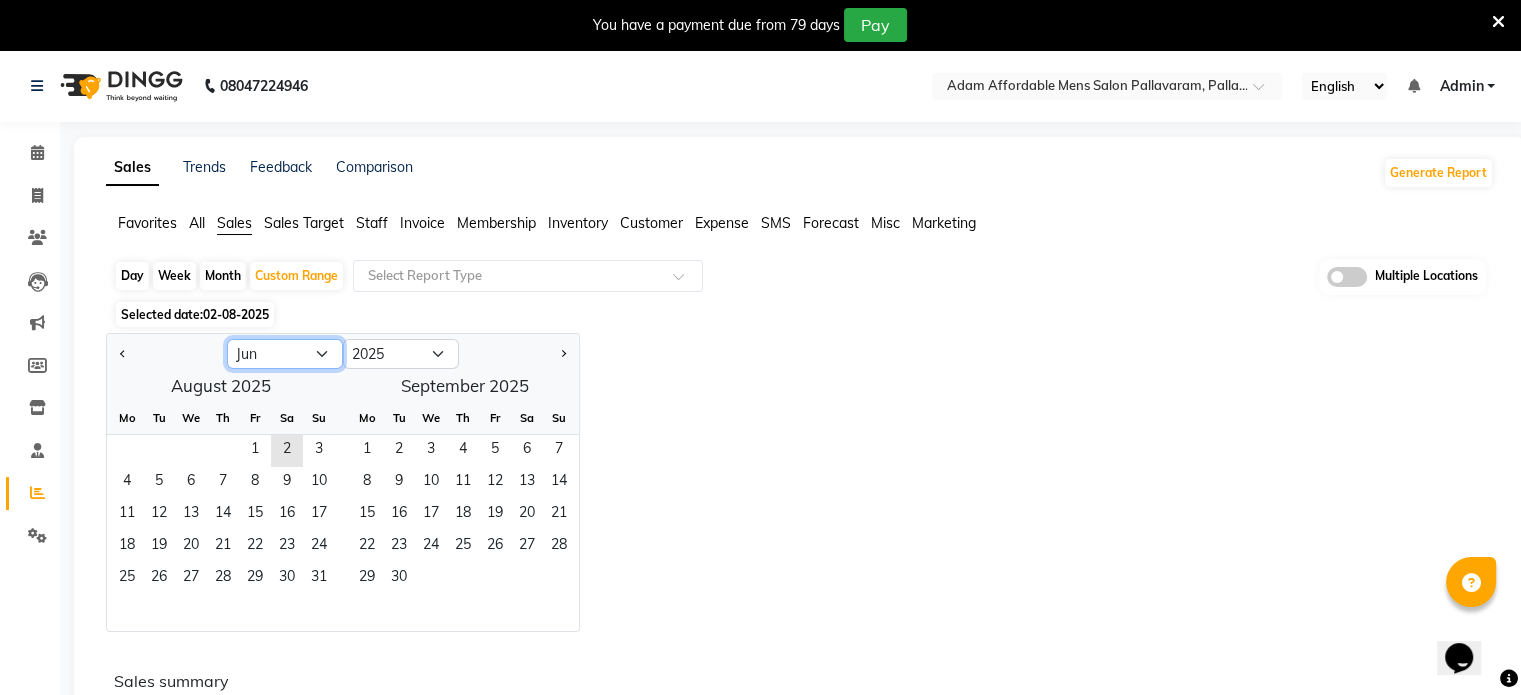 click on "Jan Feb Mar Apr May Jun Jul Aug Sep Oct Nov Dec" 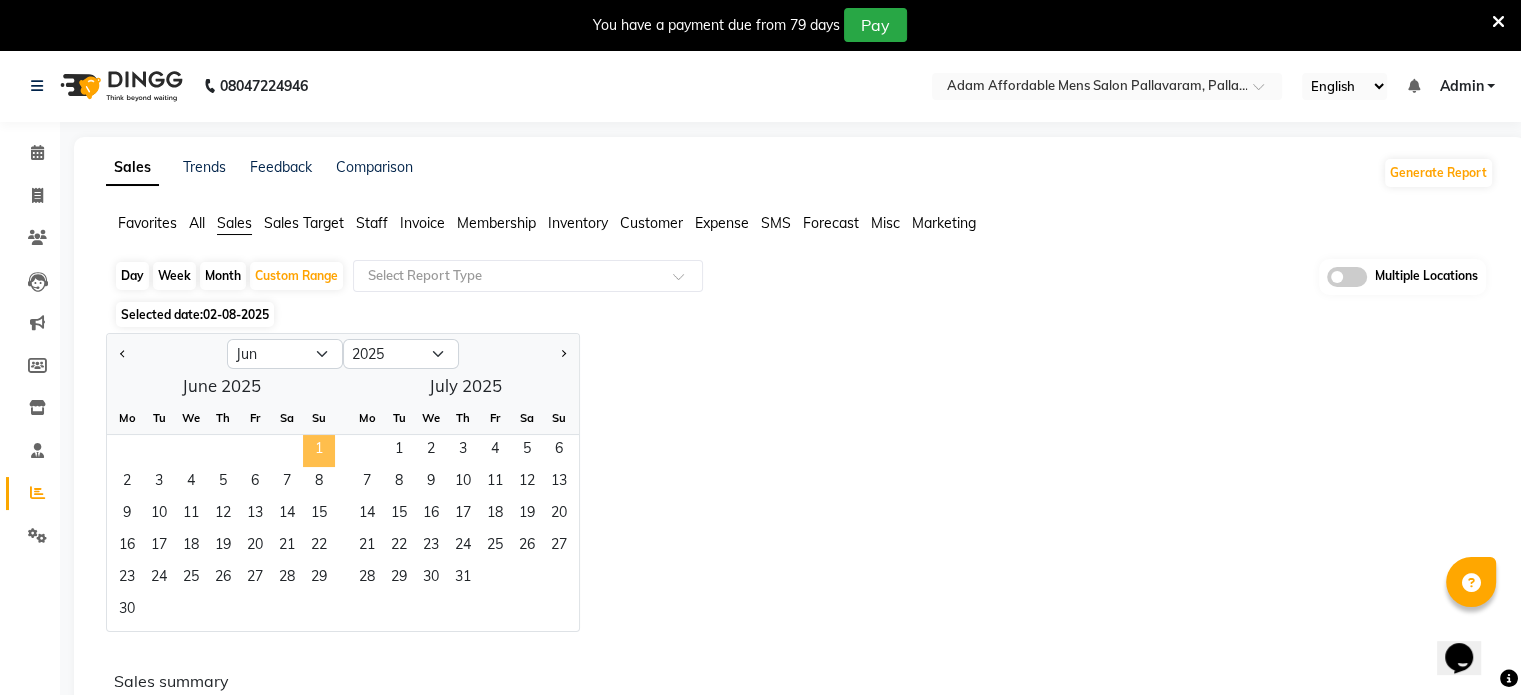 click on "1" 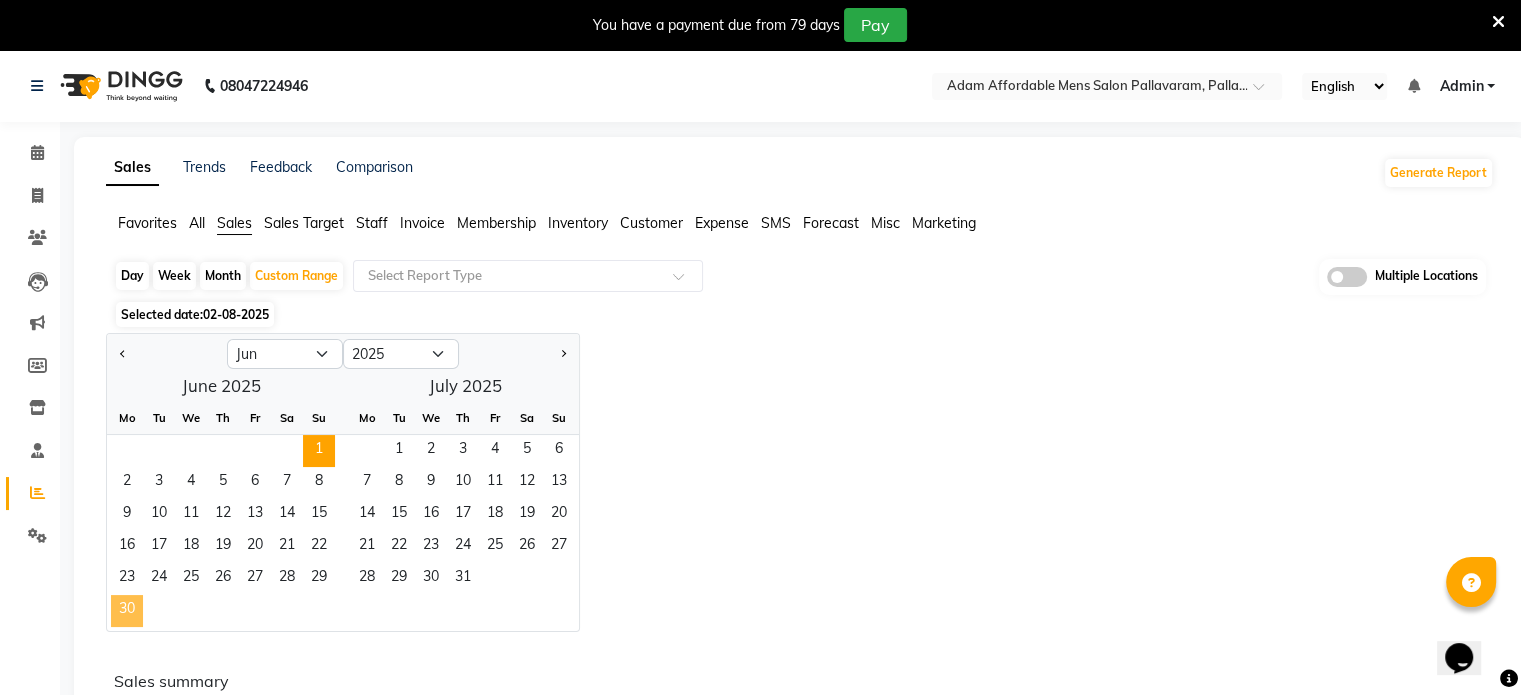 click on "30" 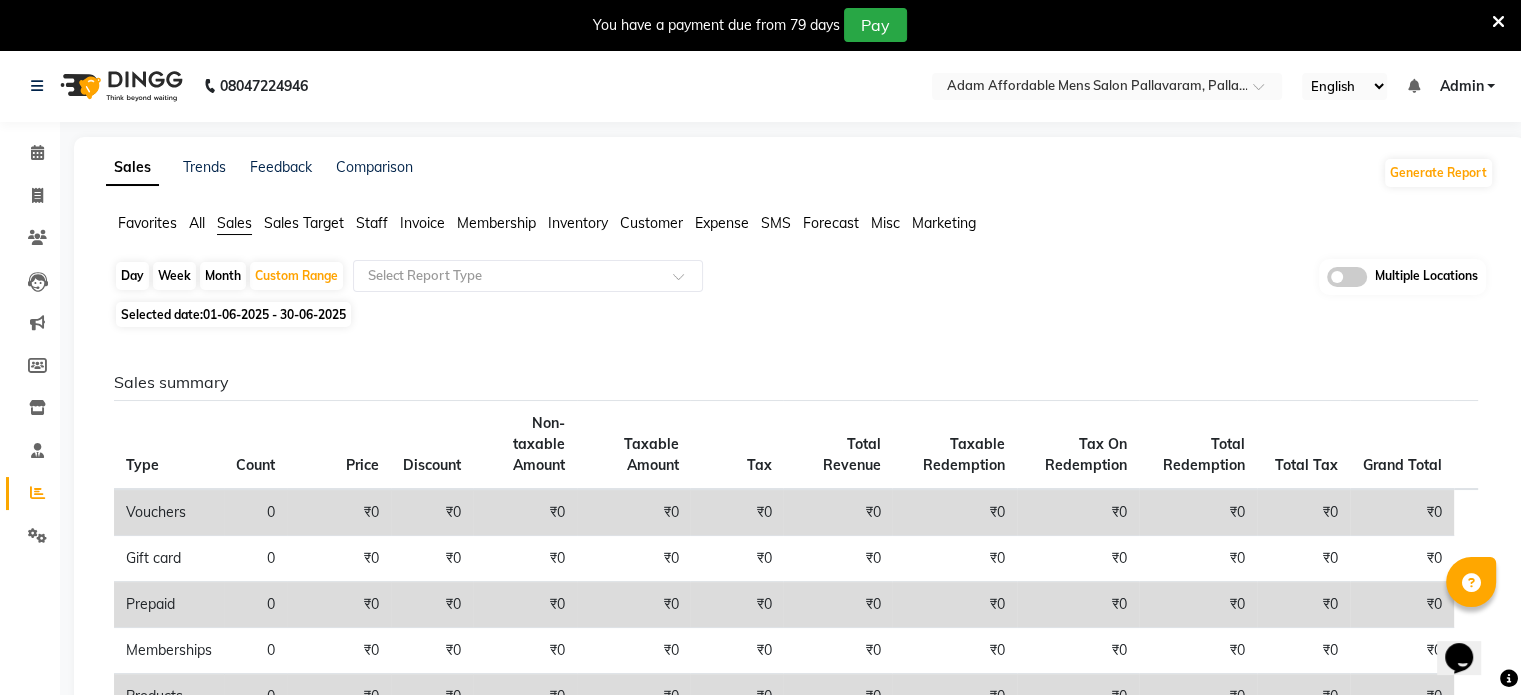scroll, scrollTop: 564, scrollLeft: 0, axis: vertical 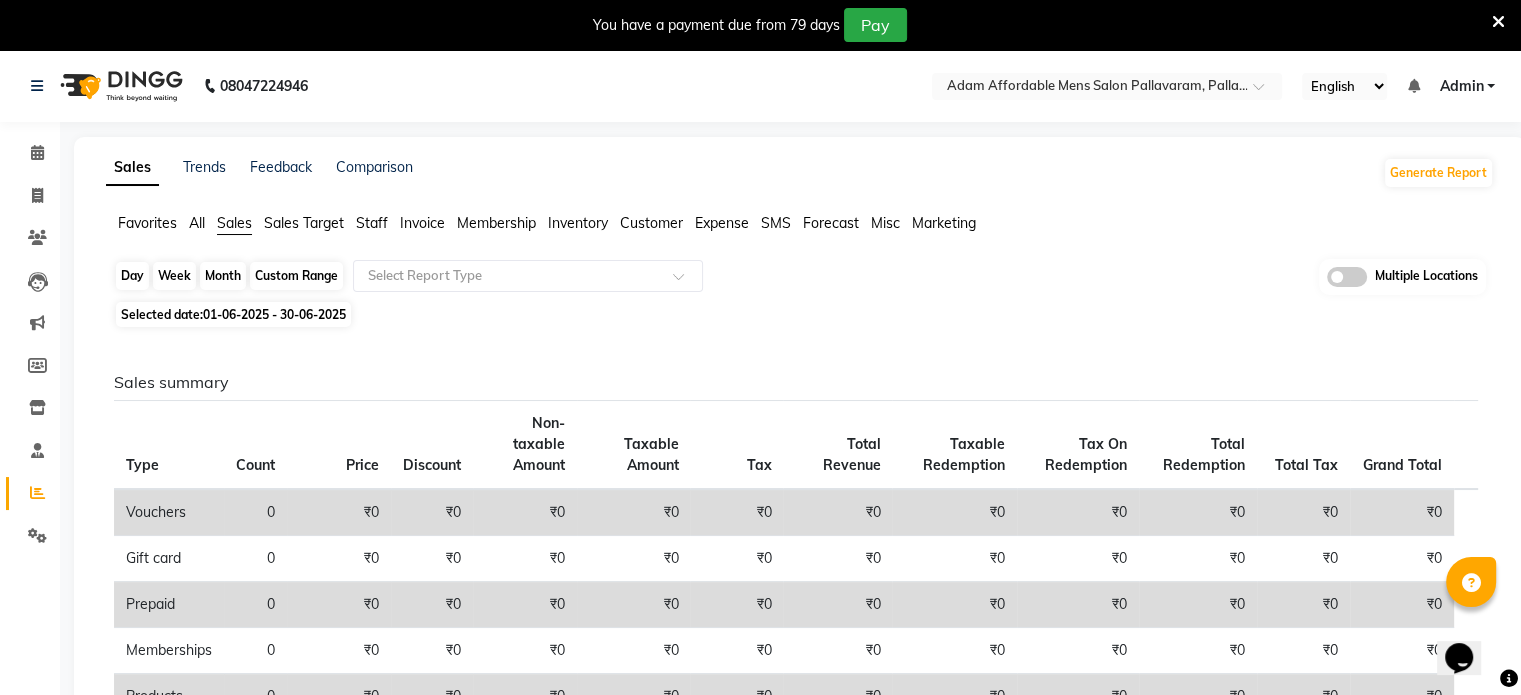 click on "Custom Range" 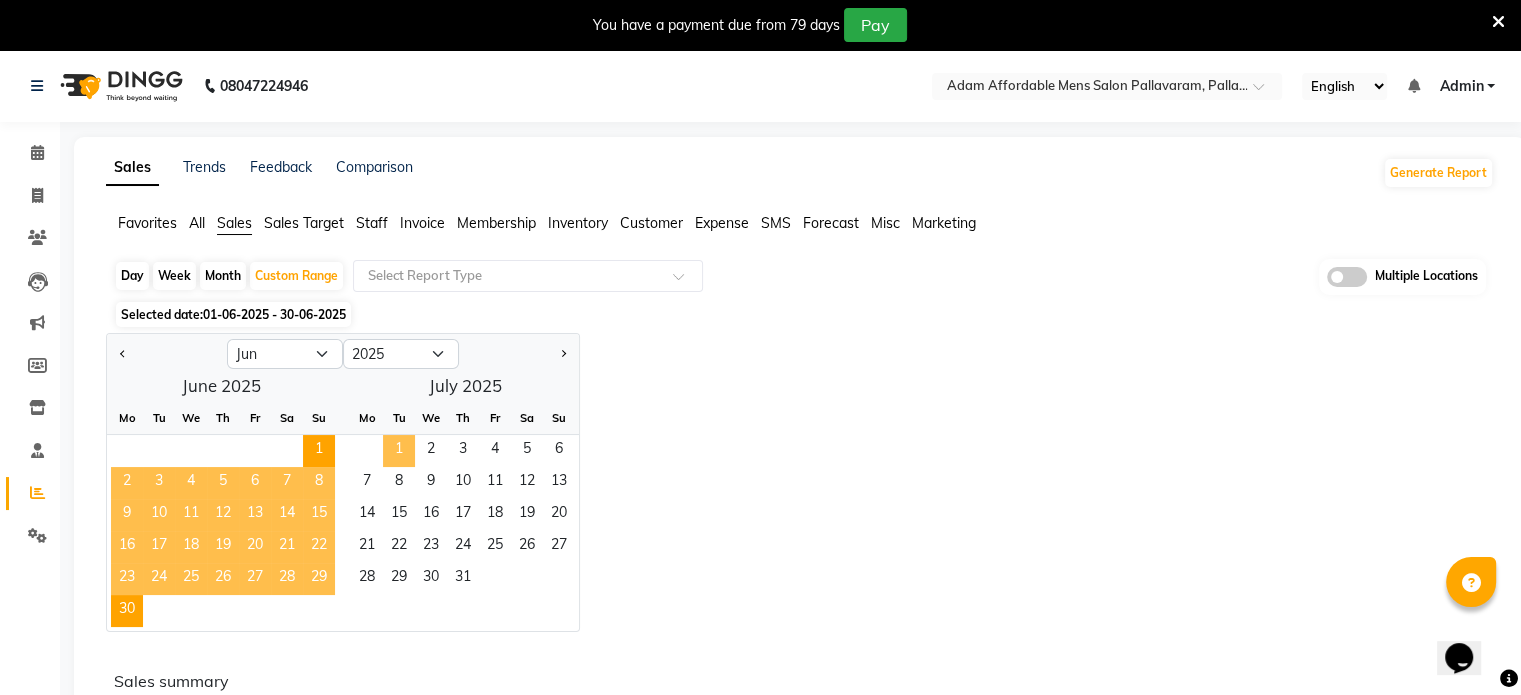 click on "1" 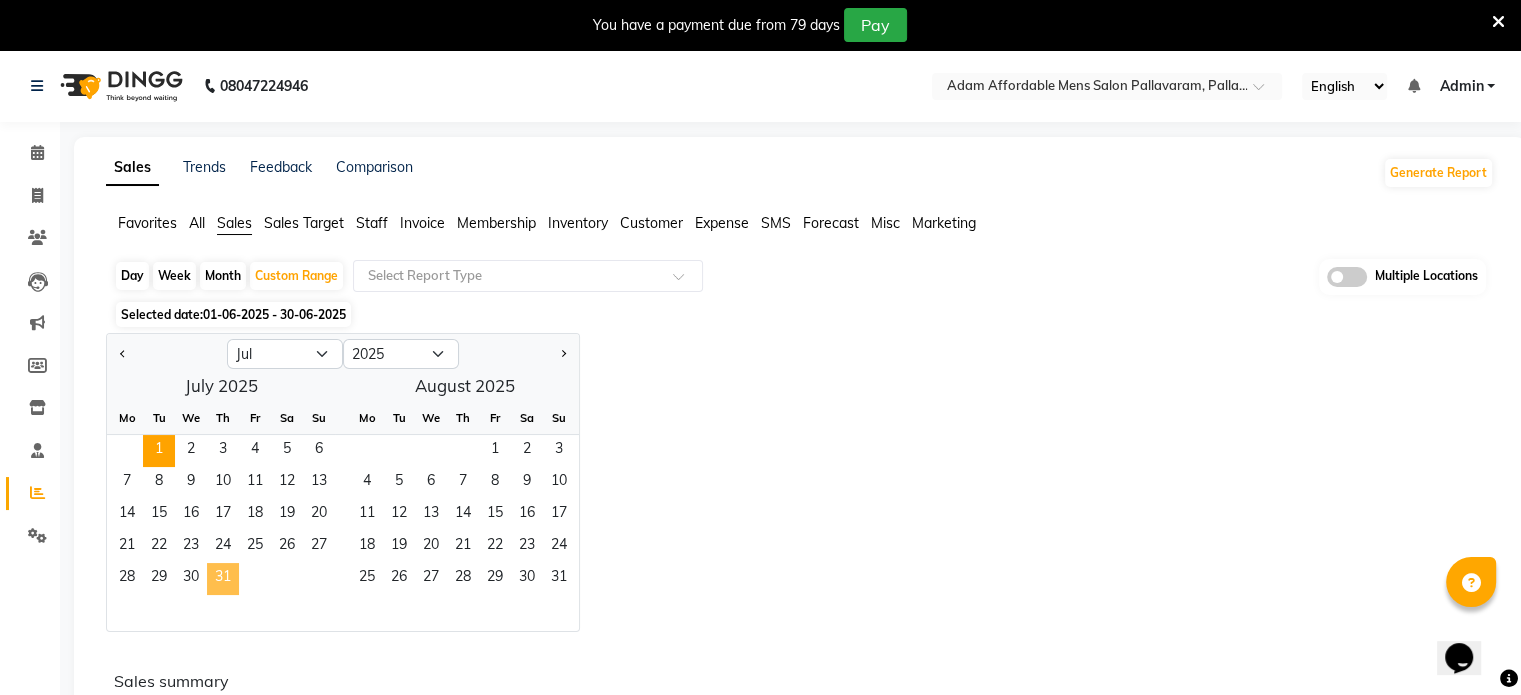 click on "31" 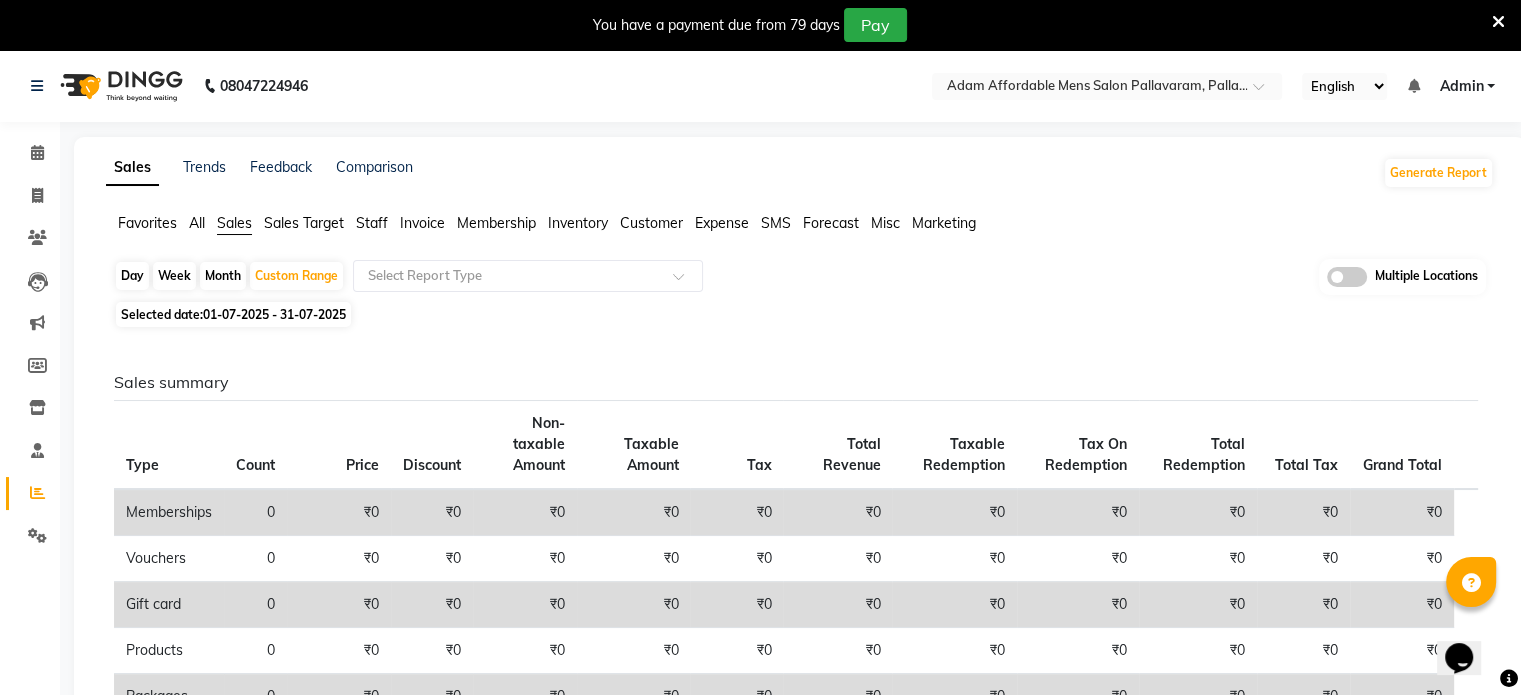 scroll, scrollTop: 564, scrollLeft: 0, axis: vertical 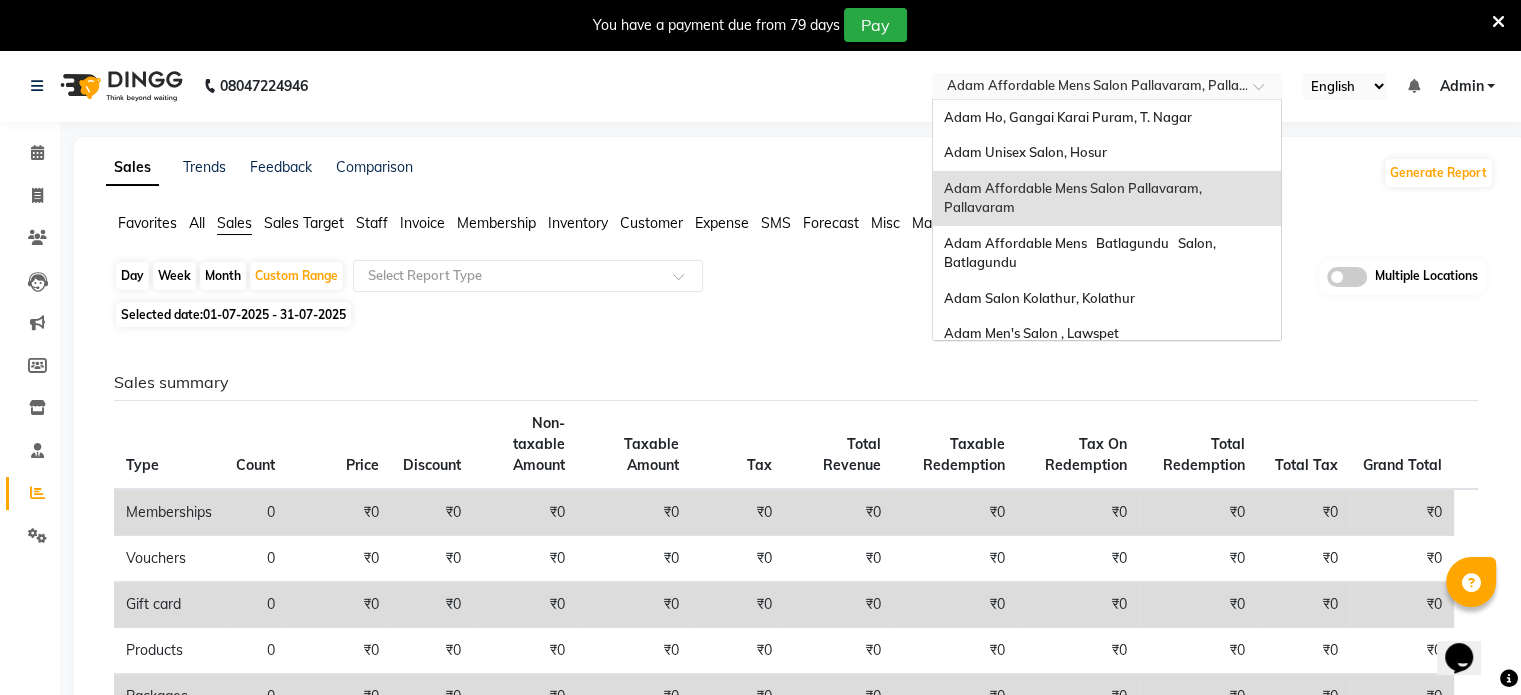 click at bounding box center (1087, 88) 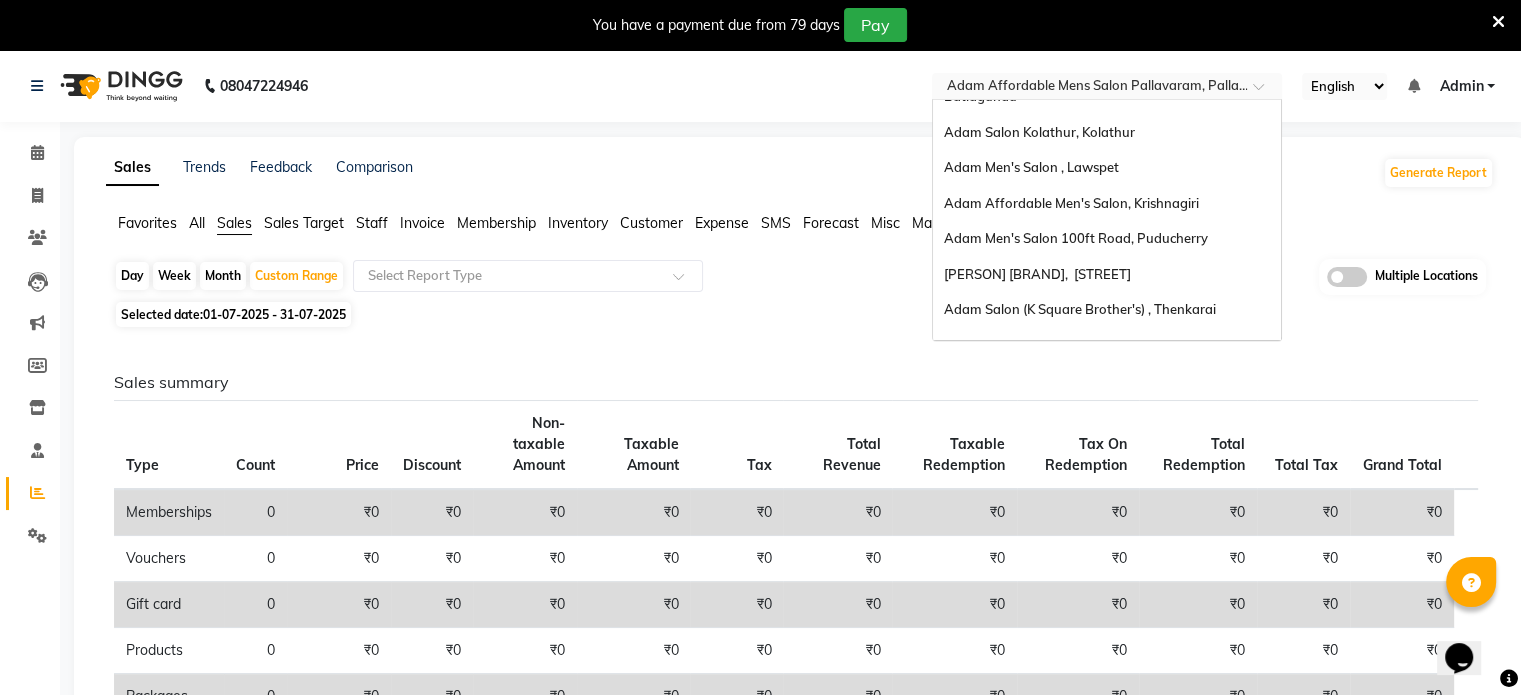 scroll, scrollTop: 193, scrollLeft: 0, axis: vertical 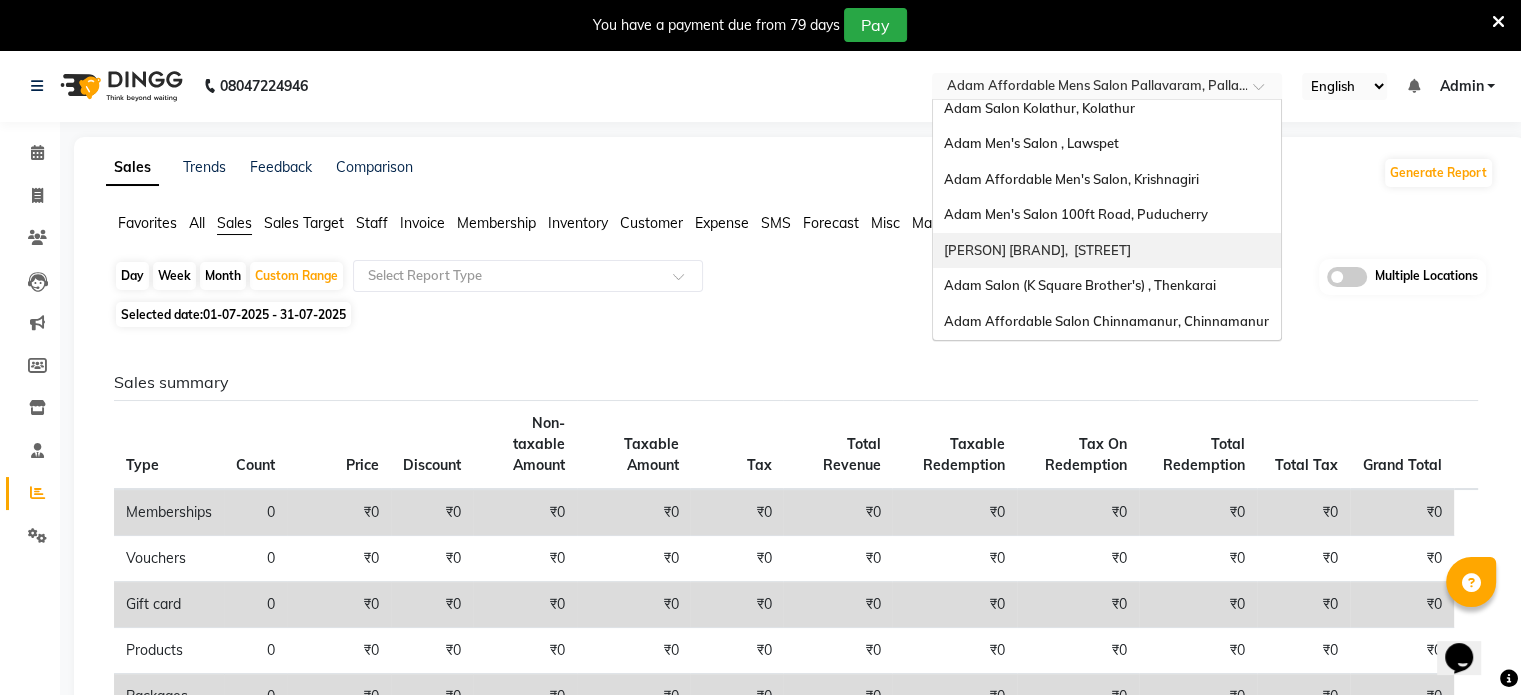 click on "Adam Luxury Salon,  Alapakkam Main Road" at bounding box center [1036, 250] 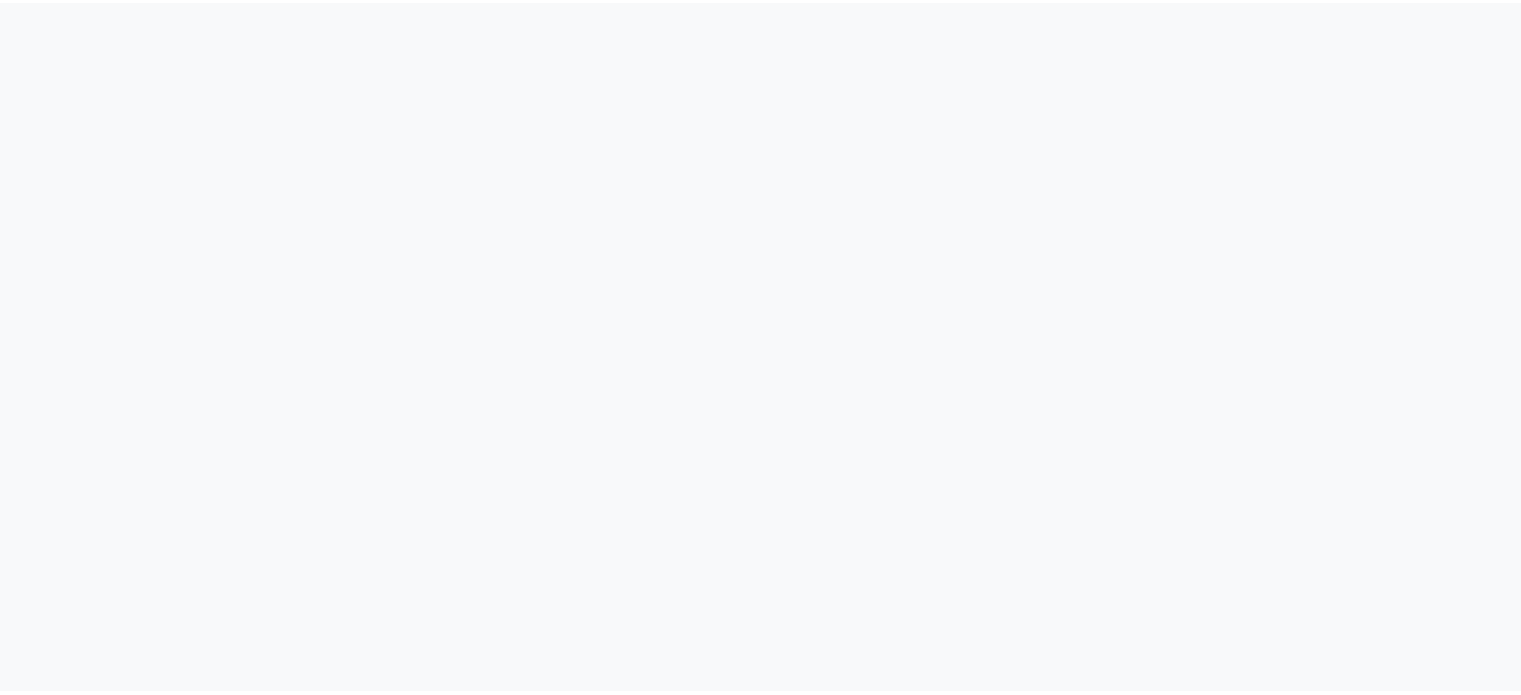 scroll, scrollTop: 0, scrollLeft: 0, axis: both 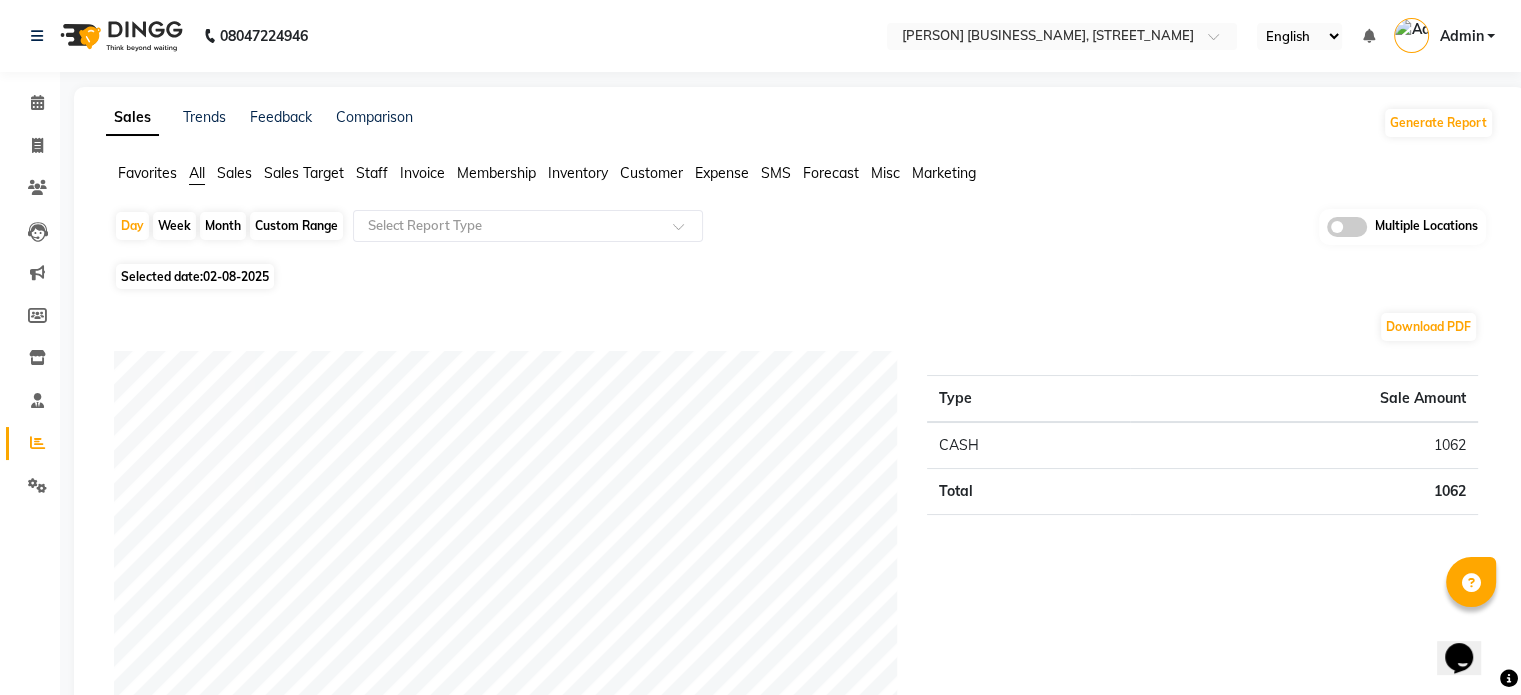 click on "Sales" 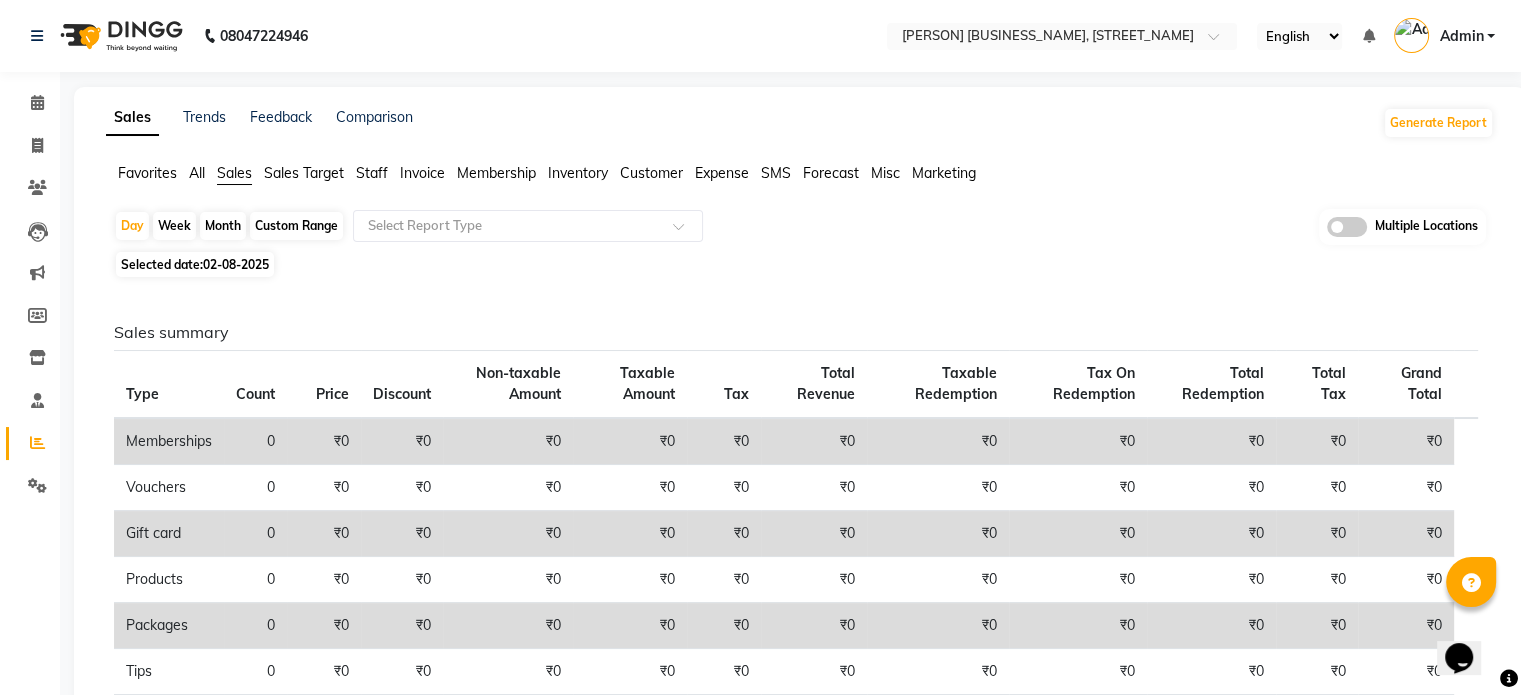 click on "Custom Range" 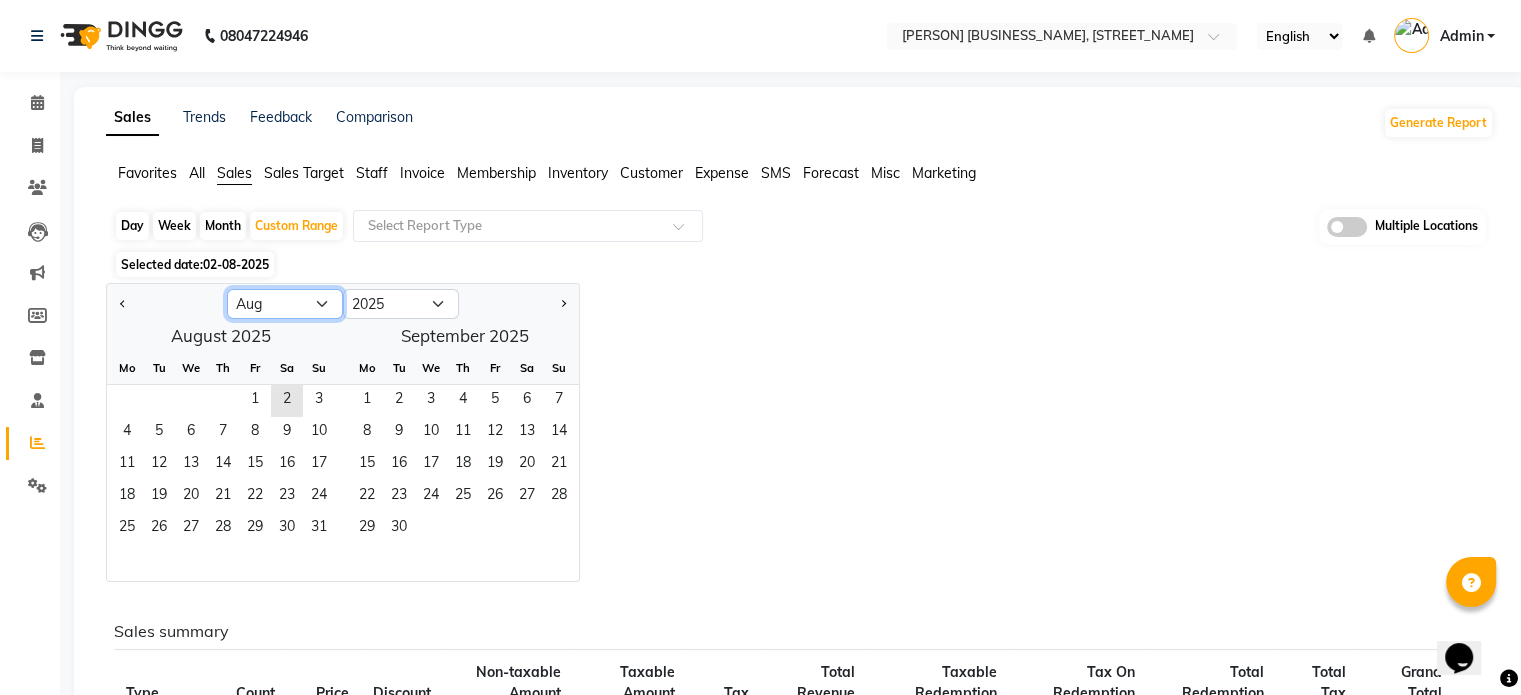 click on "Jan Feb Mar Apr May Jun Jul Aug Sep Oct Nov Dec" 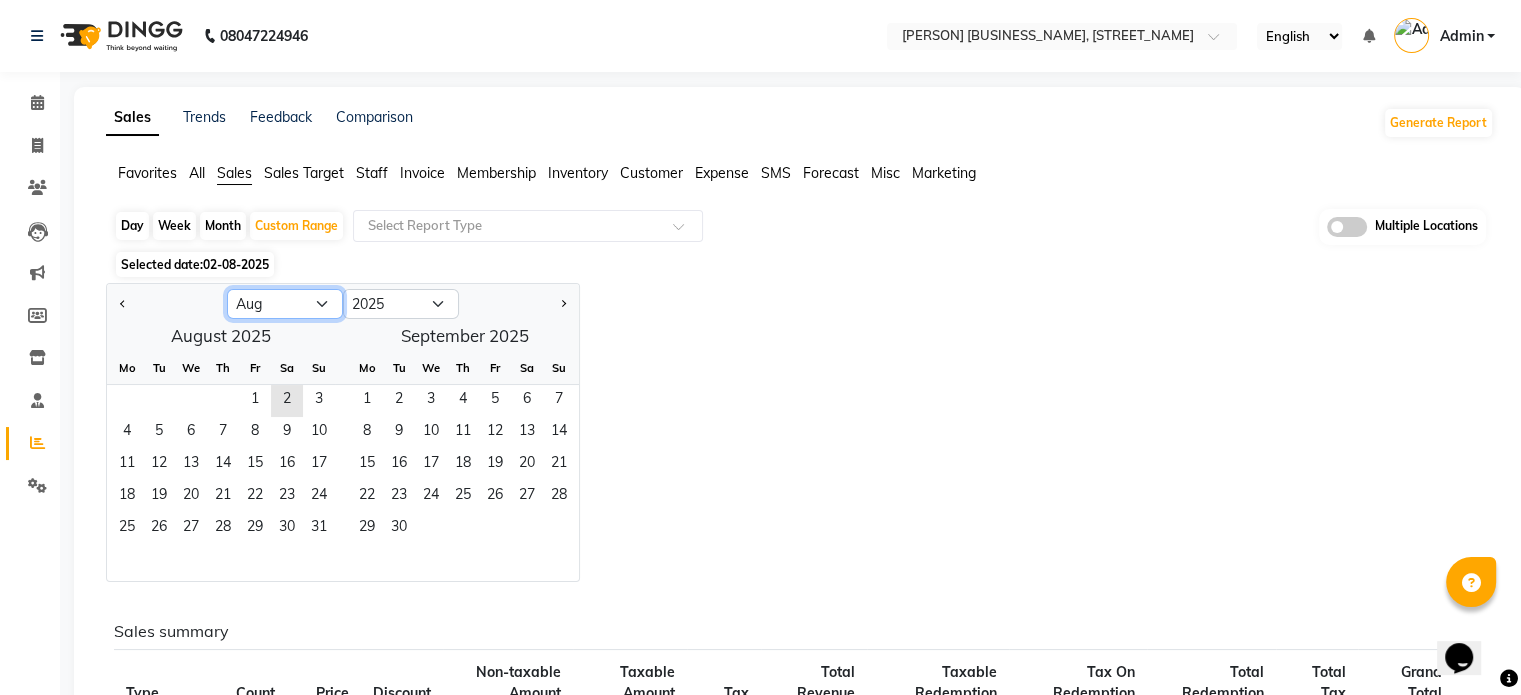 select on "6" 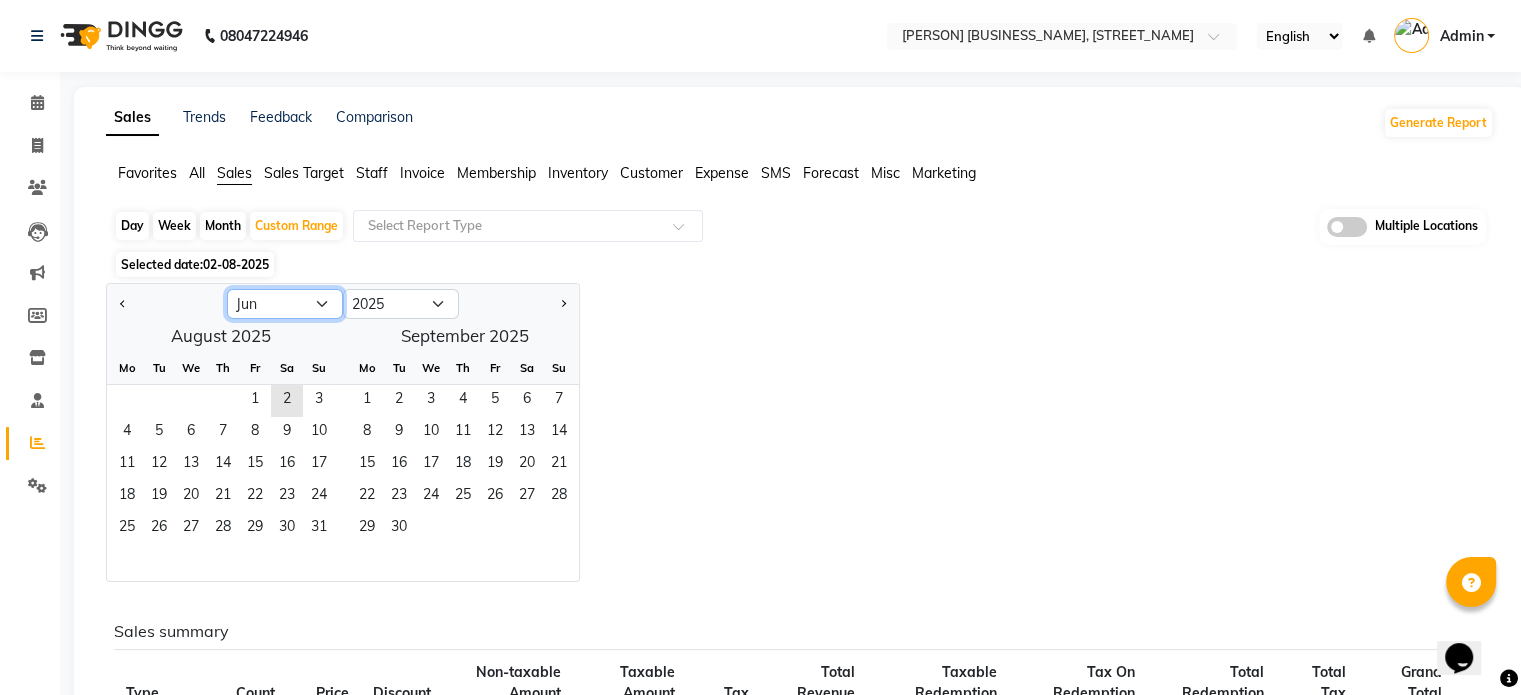 click on "Jan Feb Mar Apr May Jun Jul Aug Sep Oct Nov Dec" 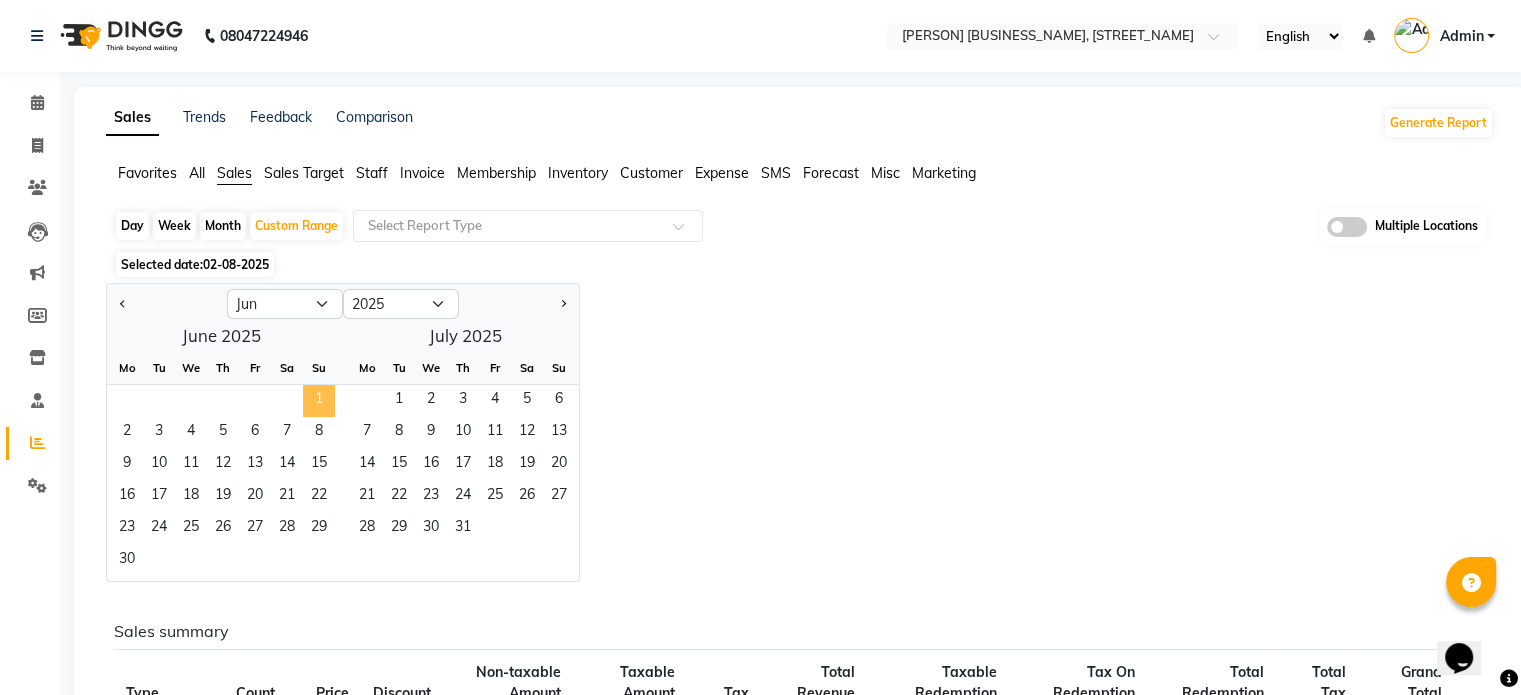 click on "1" 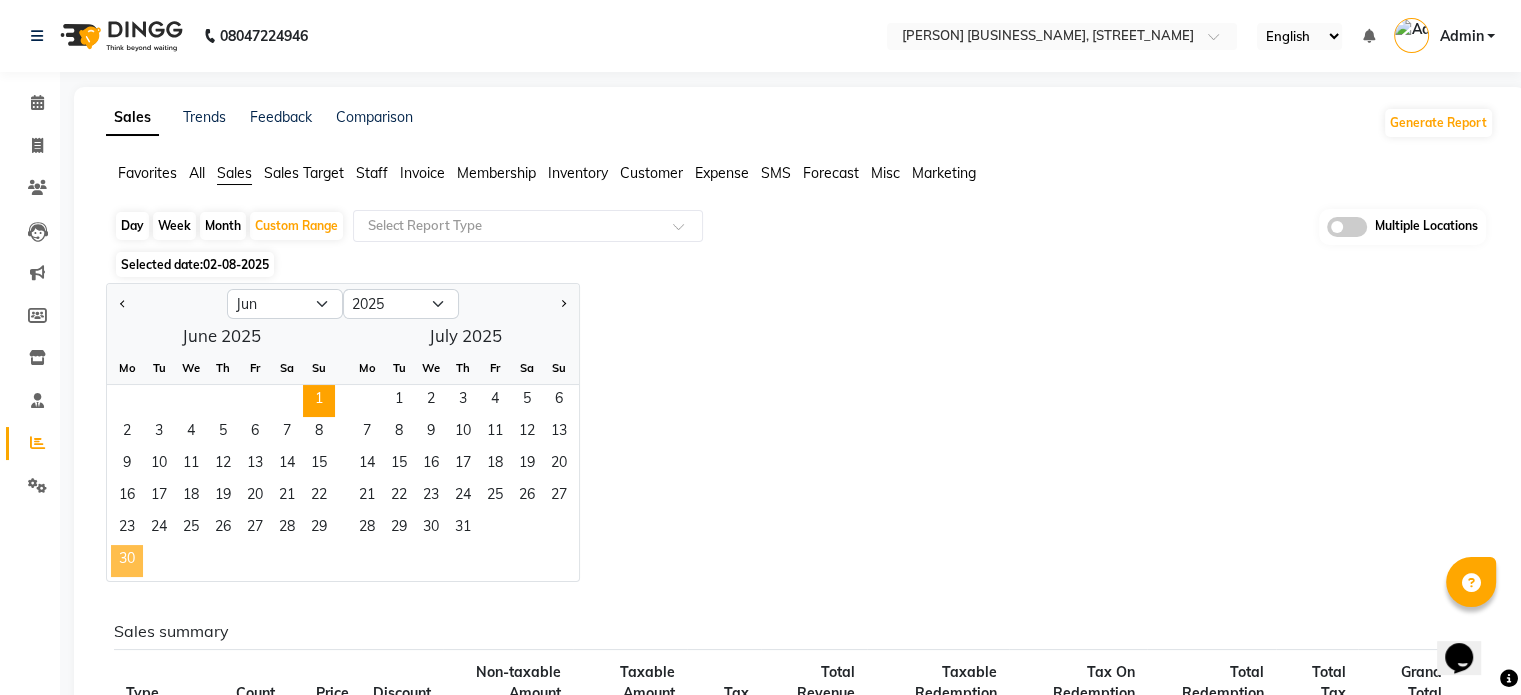 click on "30" 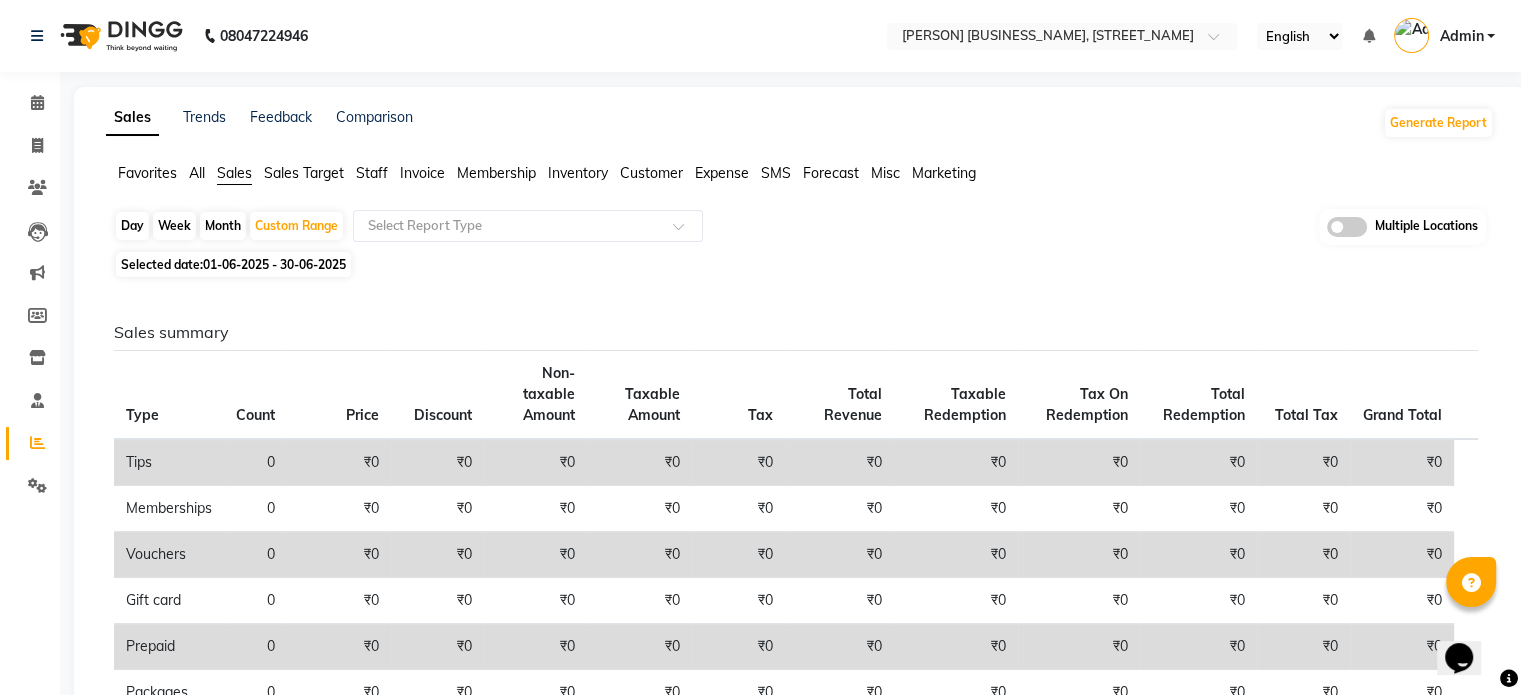 scroll, scrollTop: 514, scrollLeft: 0, axis: vertical 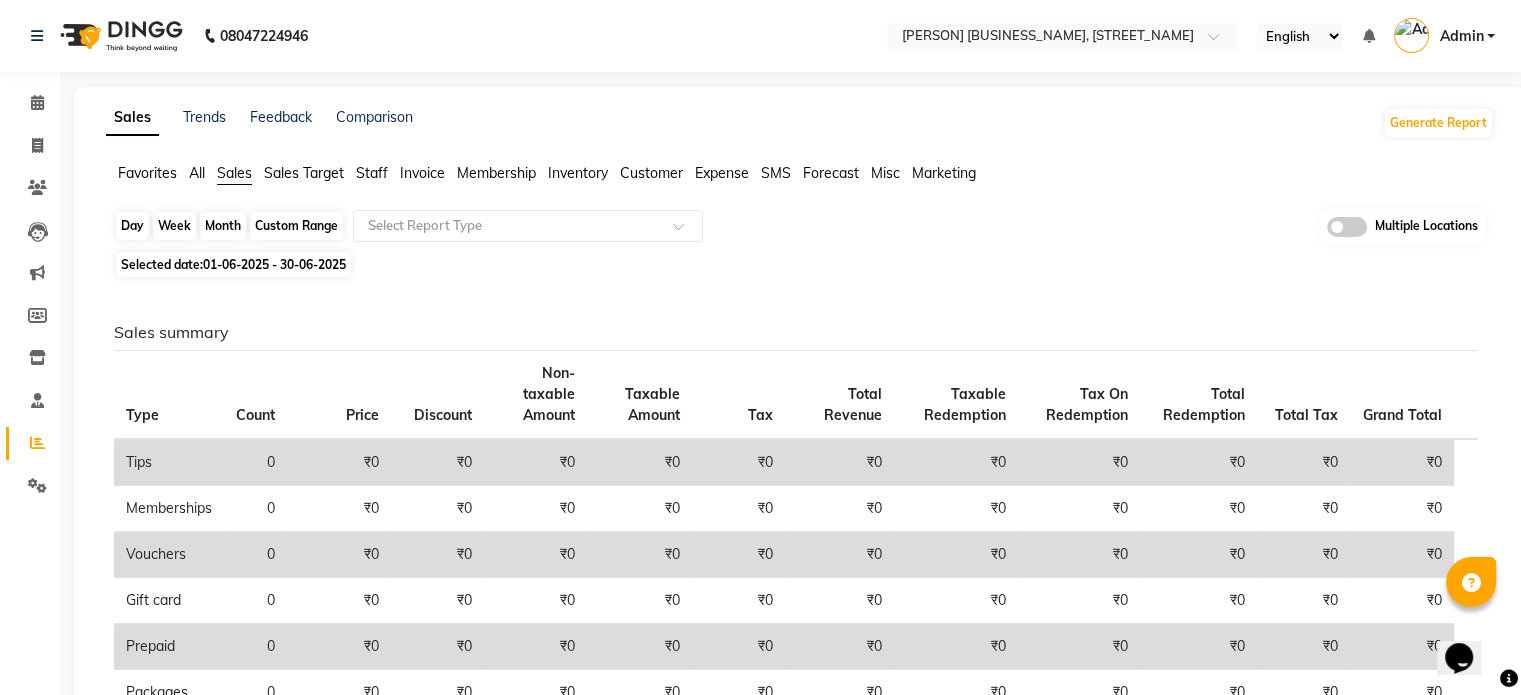 click on "Custom Range" 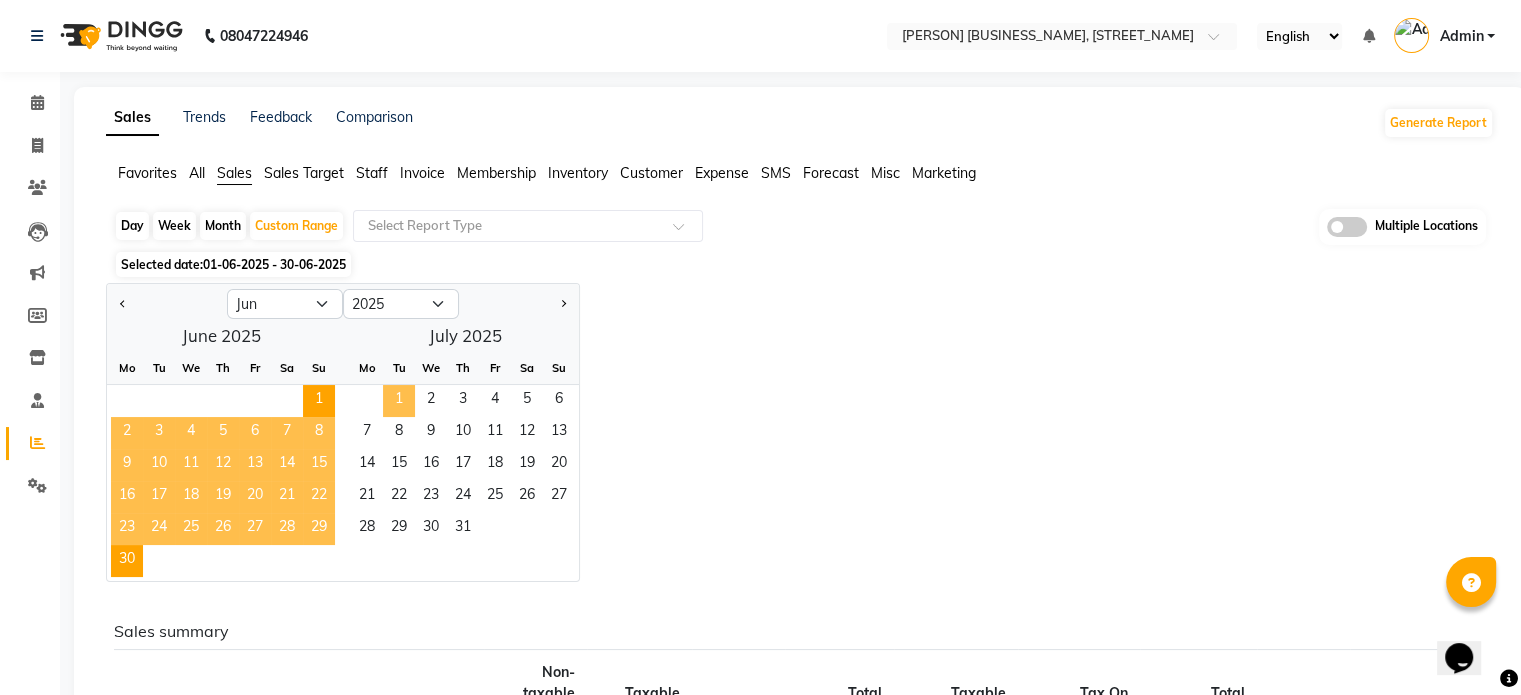 click on "1" 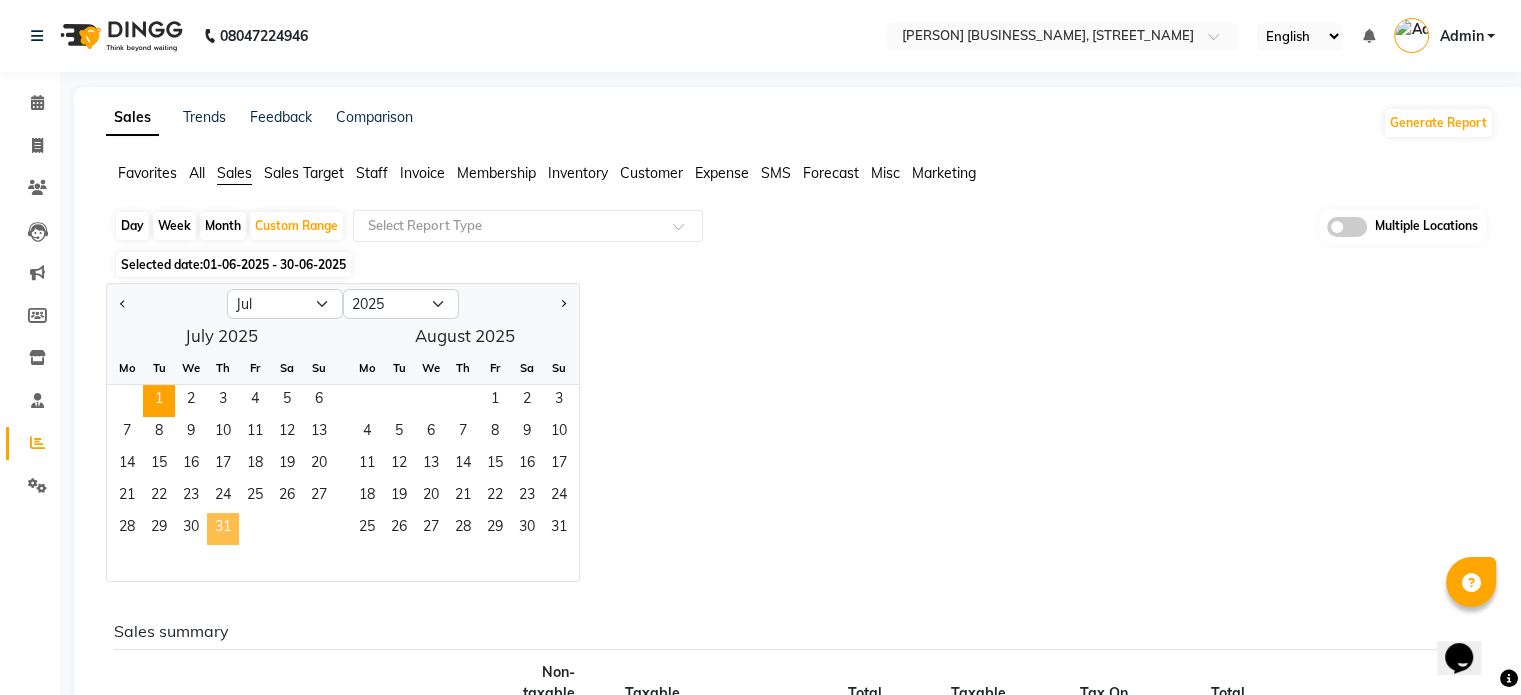 click on "31" 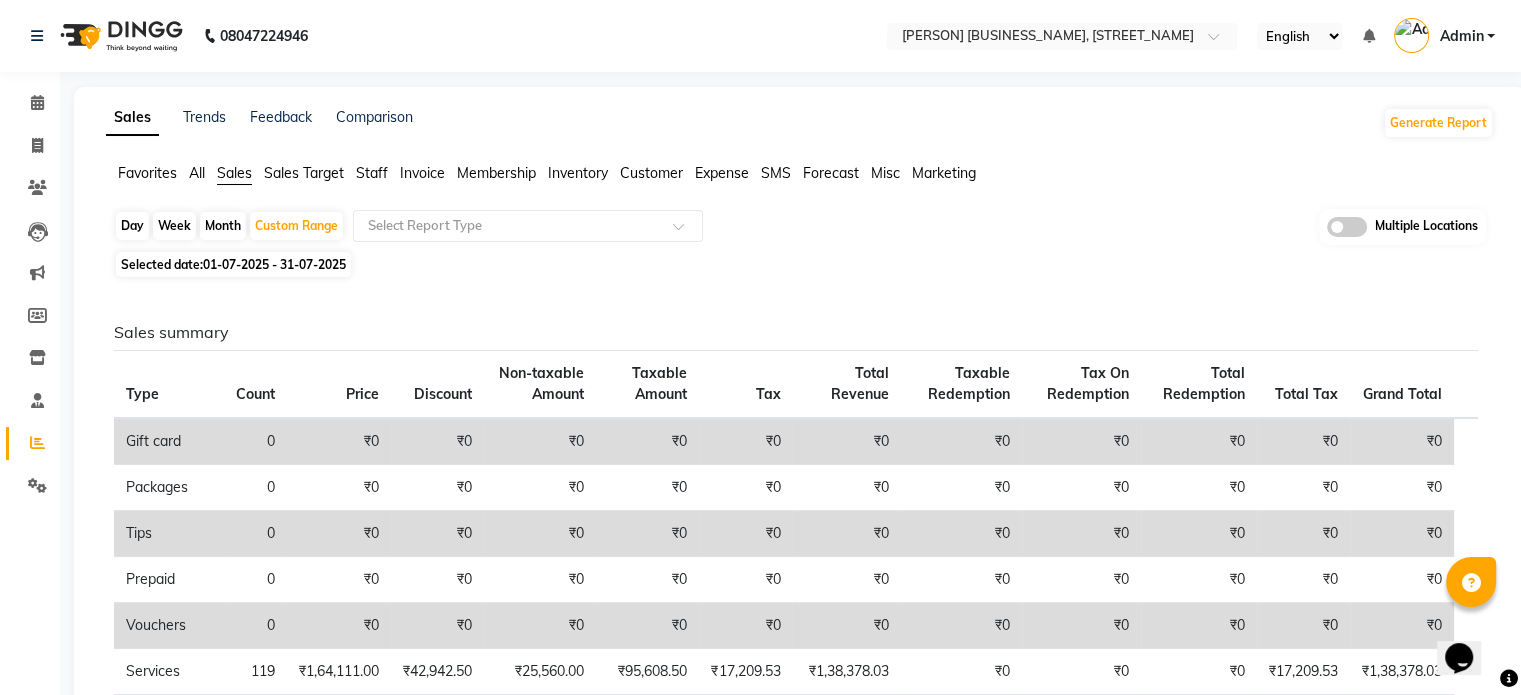 scroll, scrollTop: 514, scrollLeft: 0, axis: vertical 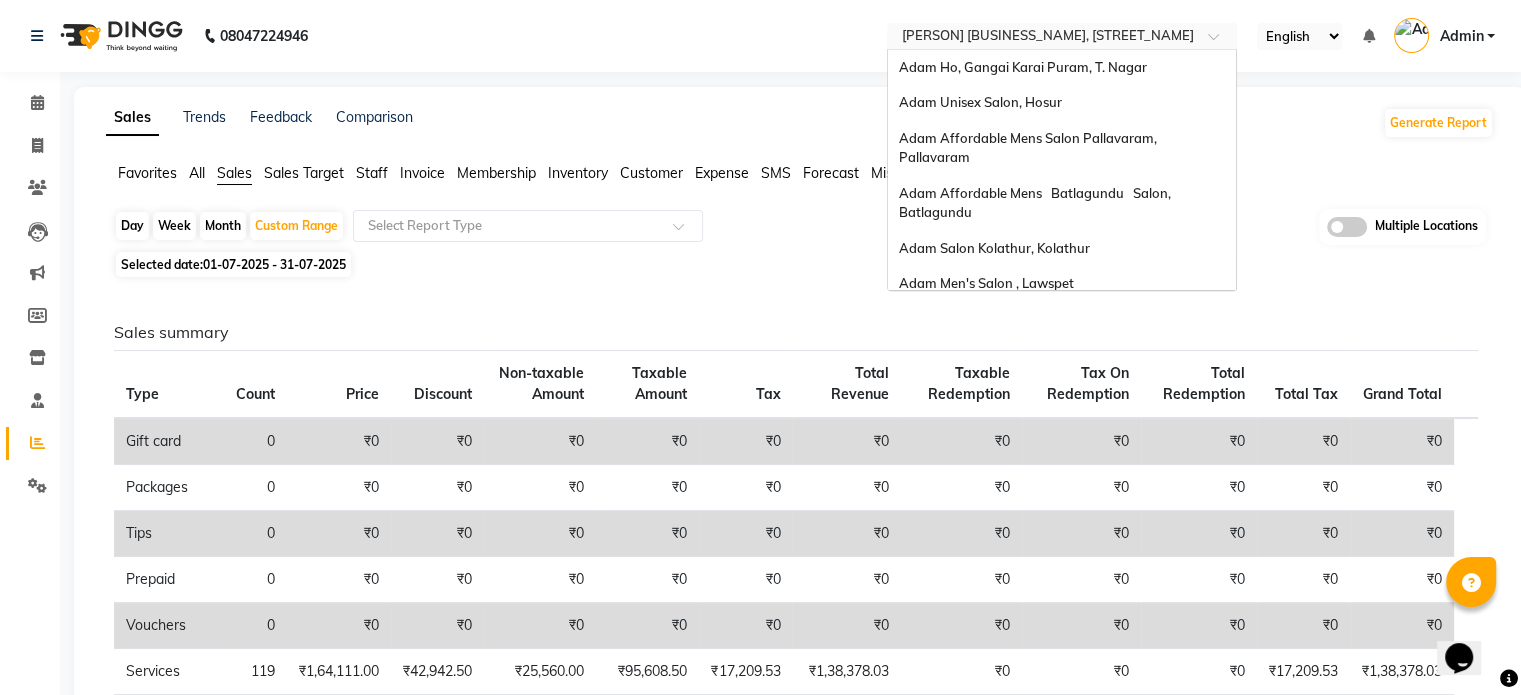 click at bounding box center [1042, 38] 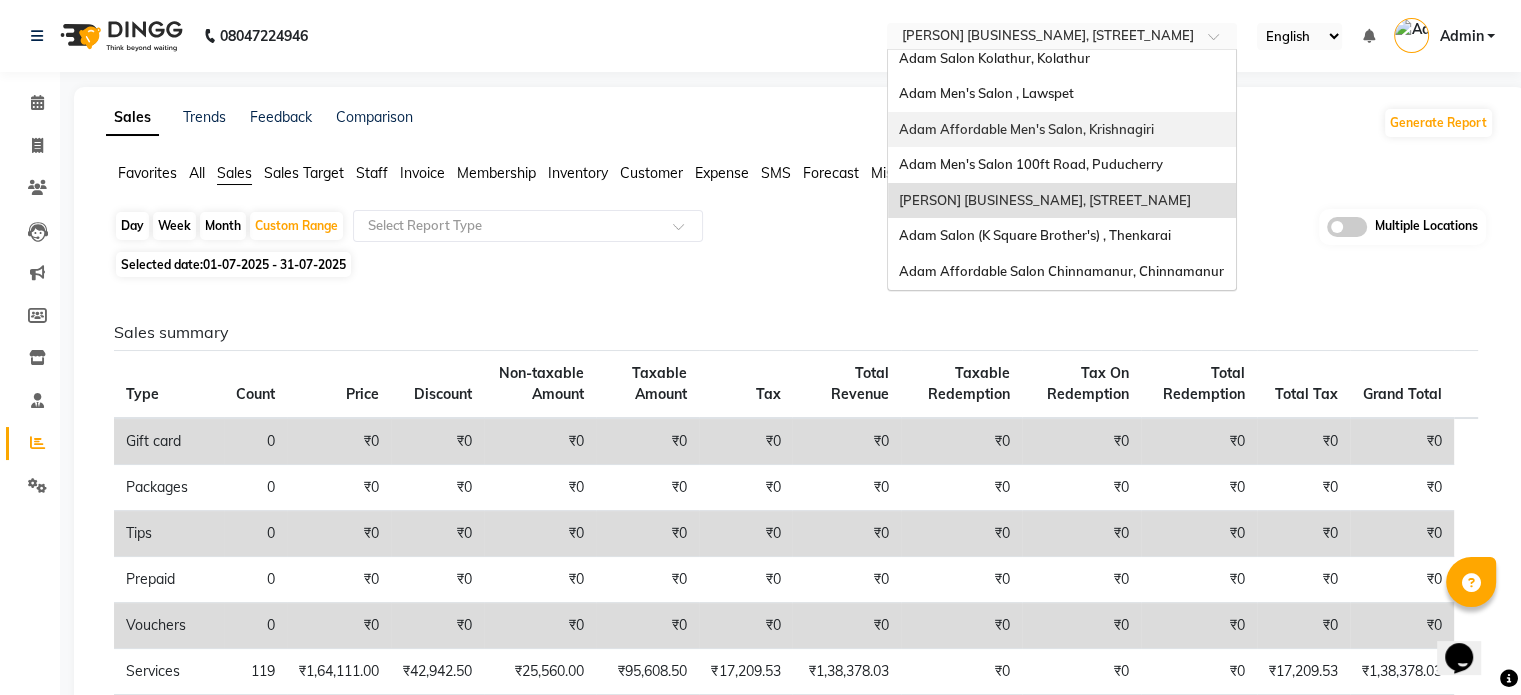 click on "Adam Affordable Men's Salon, Krishnagiri" at bounding box center [1062, 130] 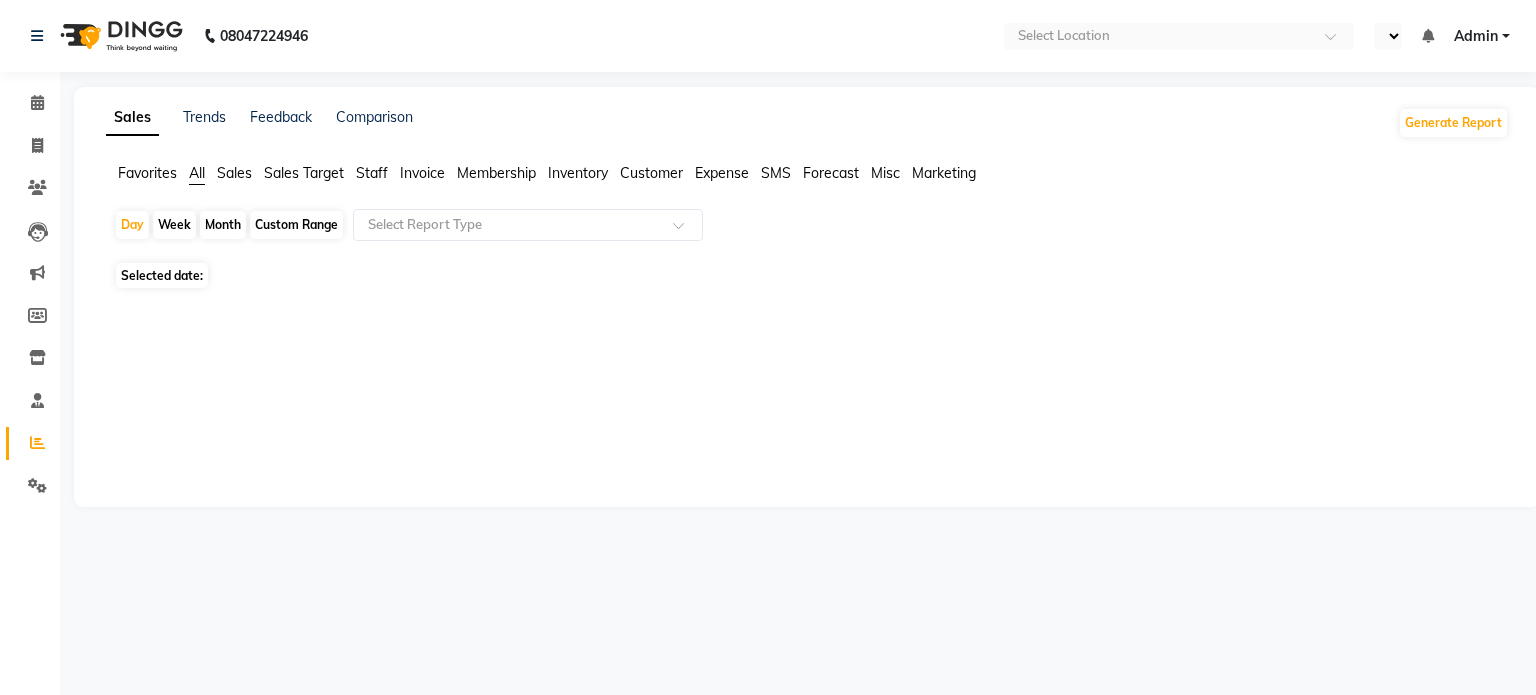 select on "en" 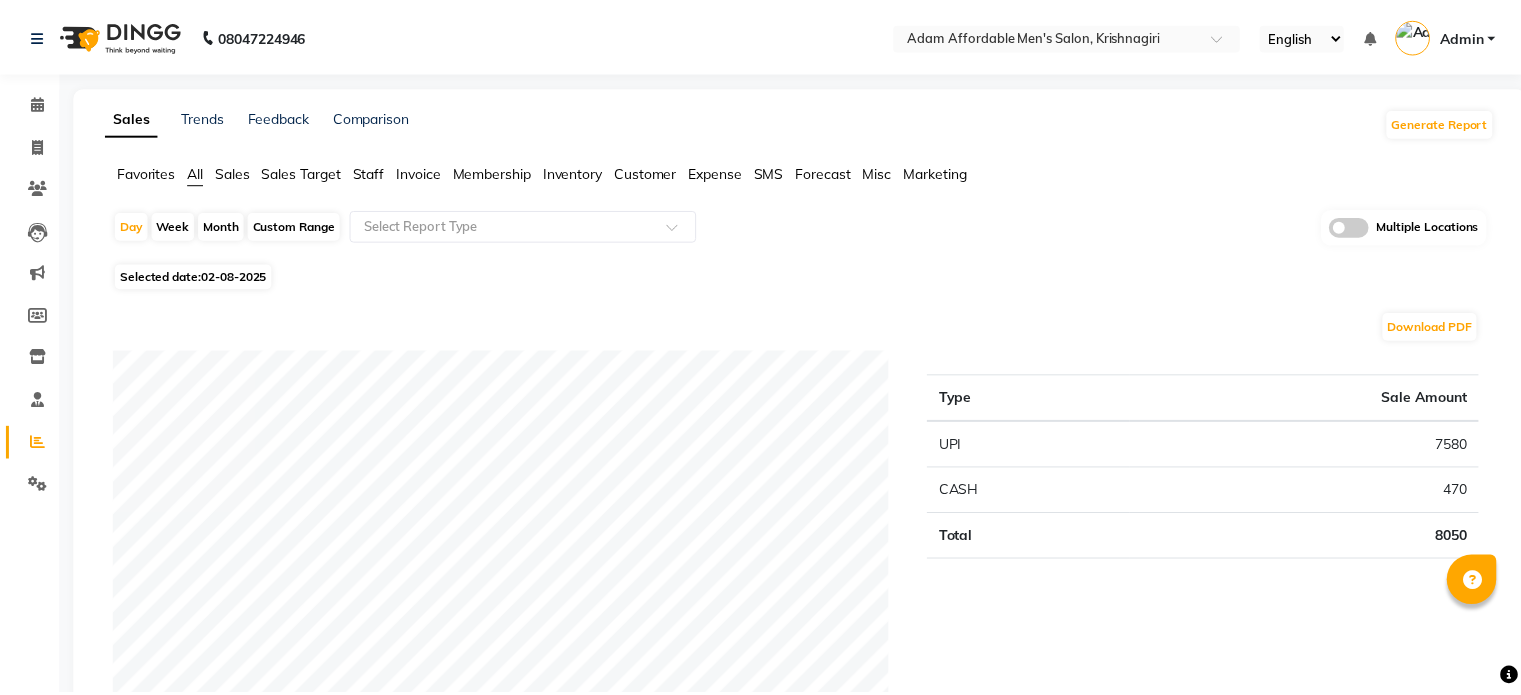 scroll, scrollTop: 0, scrollLeft: 0, axis: both 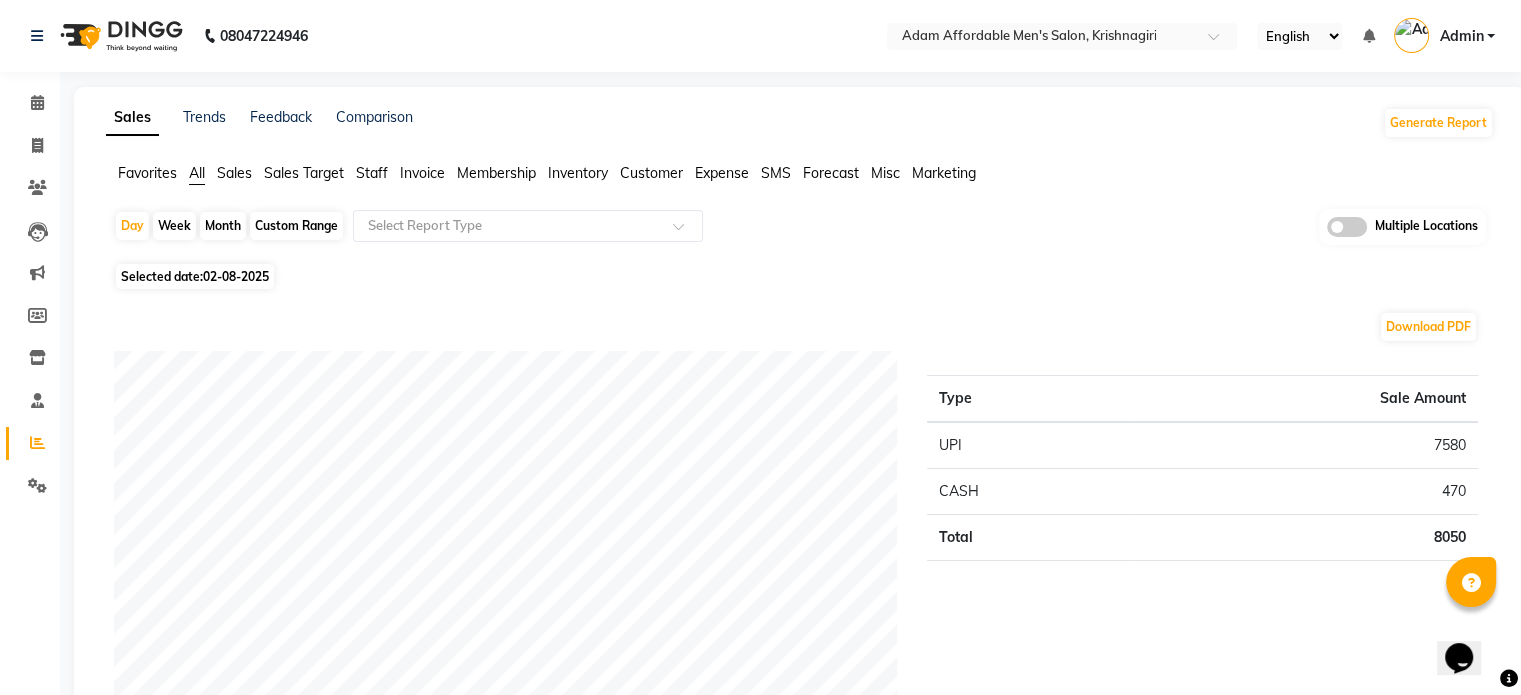 click on "Sales" 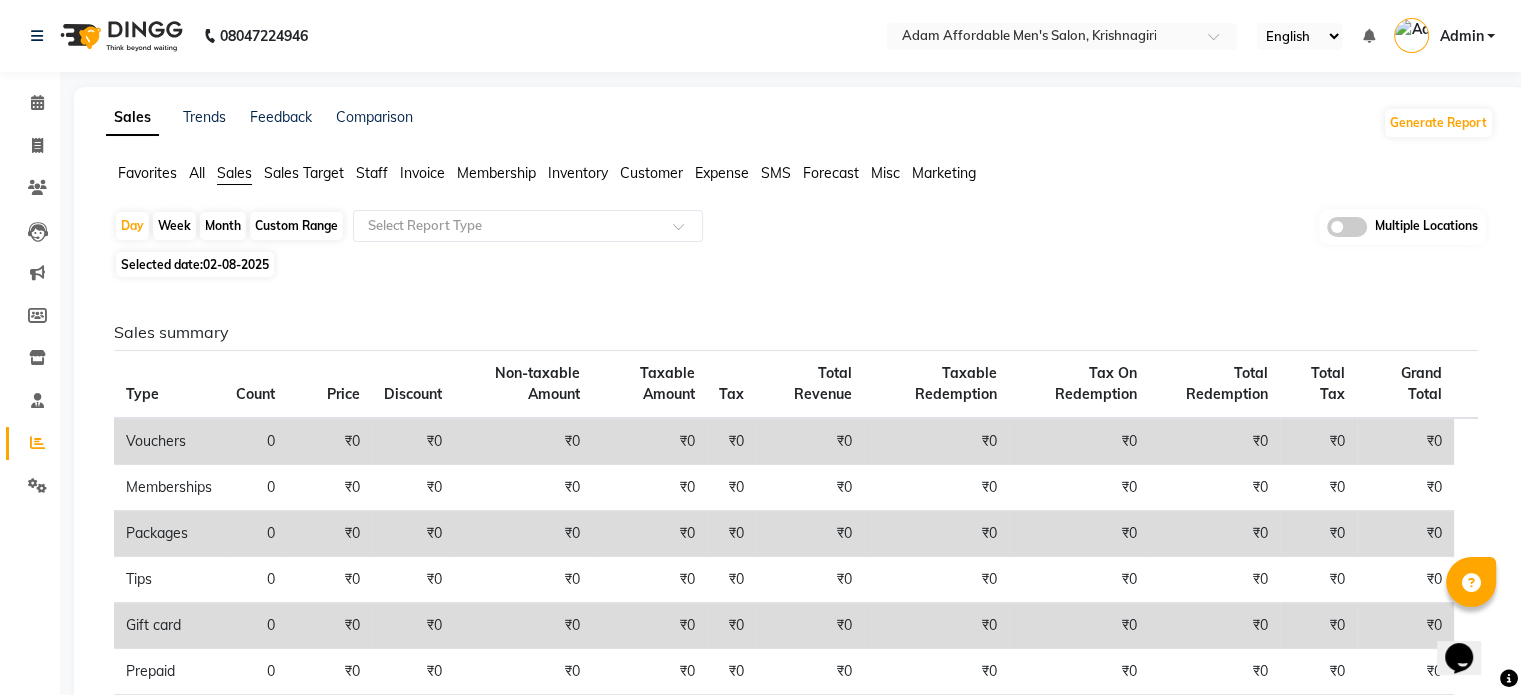 click on "Custom Range" 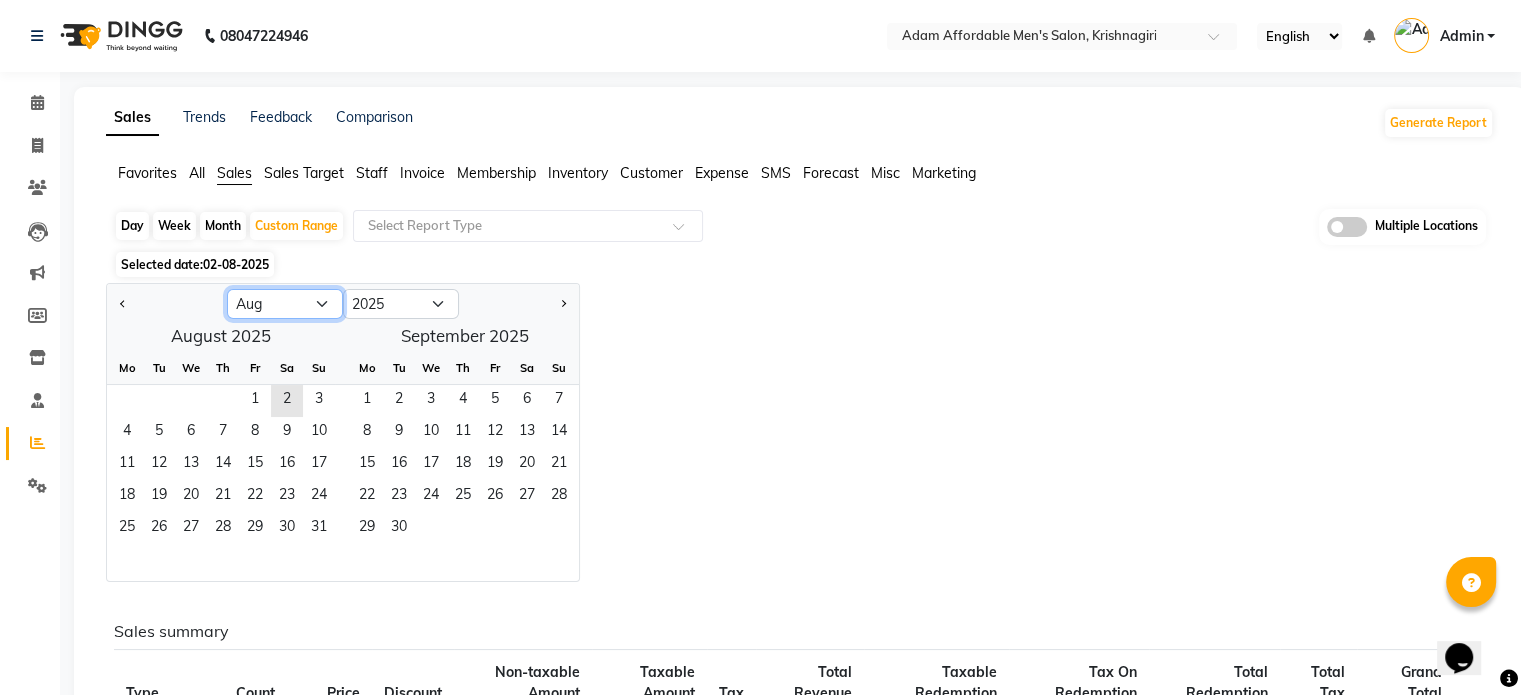 click on "Jan Feb Mar Apr May Jun Jul Aug Sep Oct Nov Dec" 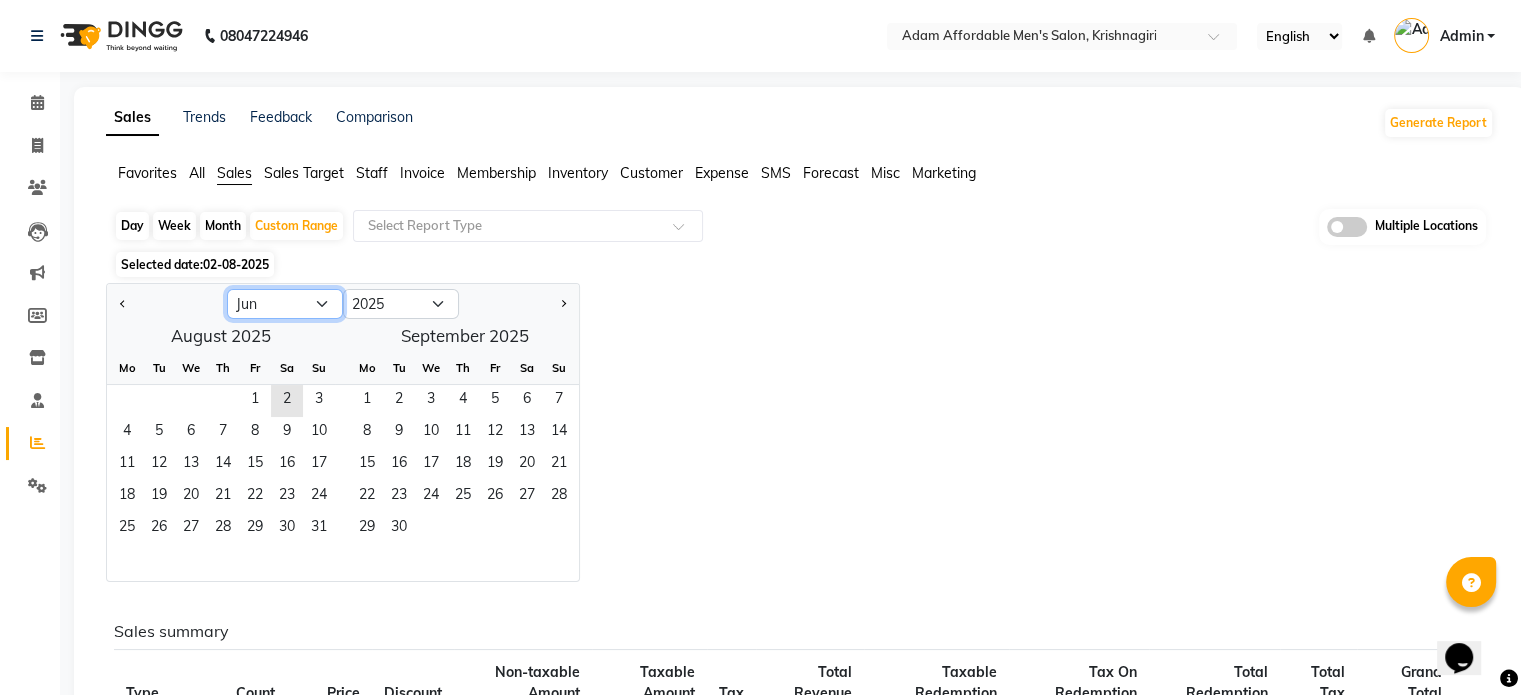 click on "Jan Feb Mar Apr May Jun Jul Aug Sep Oct Nov Dec" 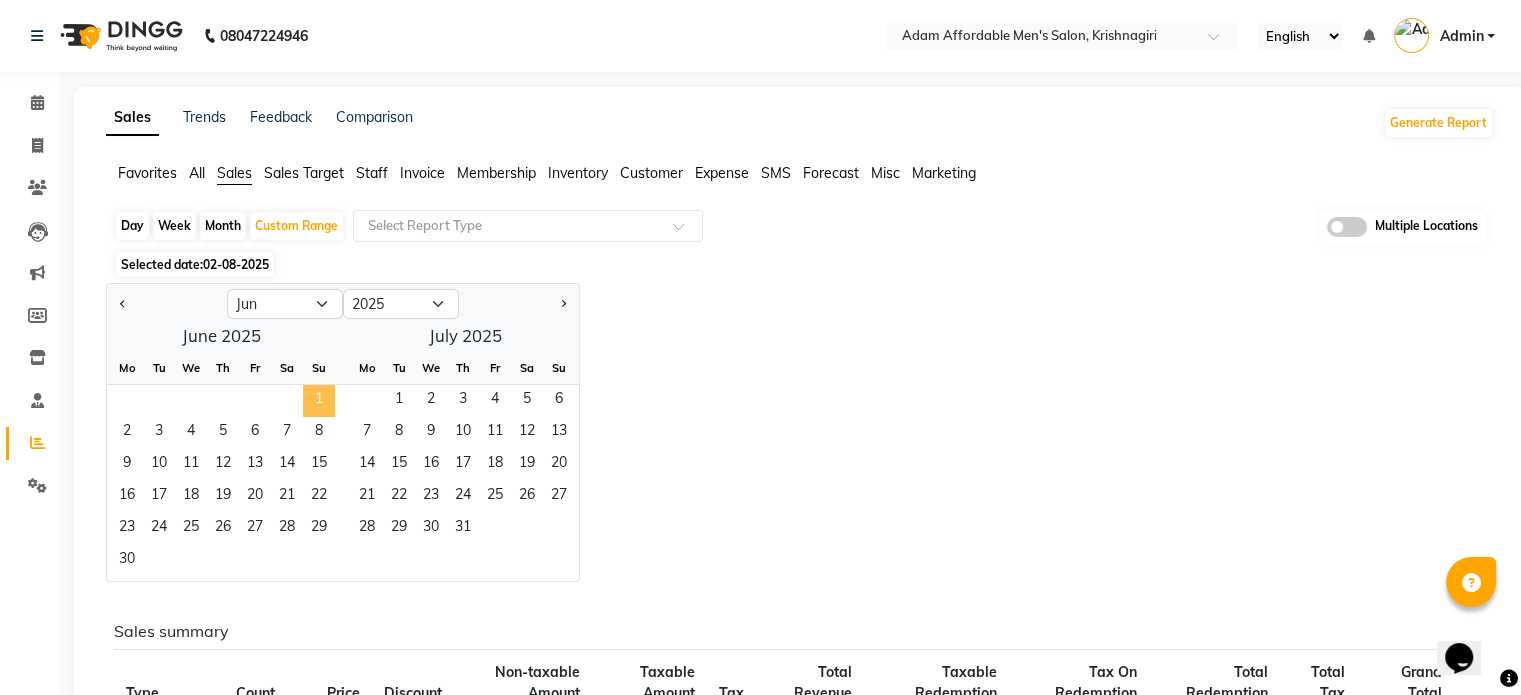 click on "1" 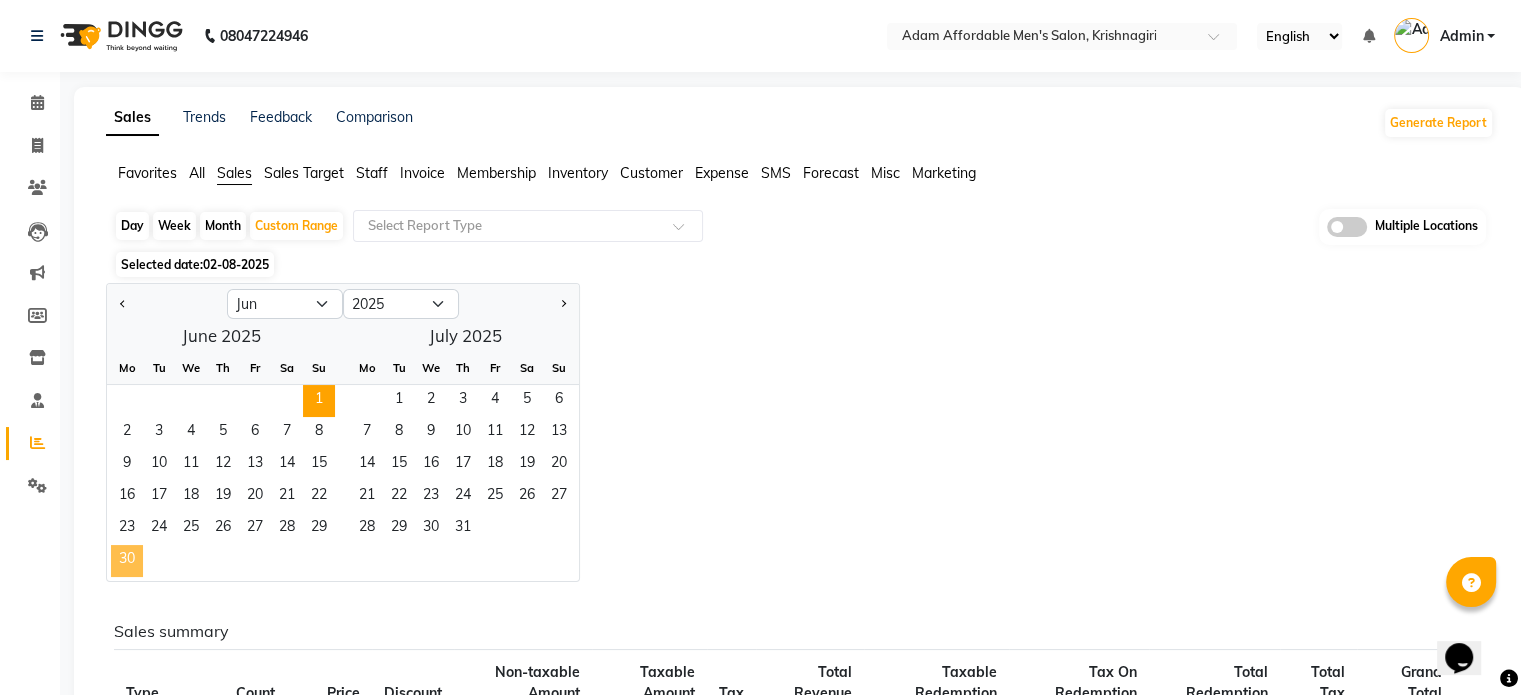 click on "30" 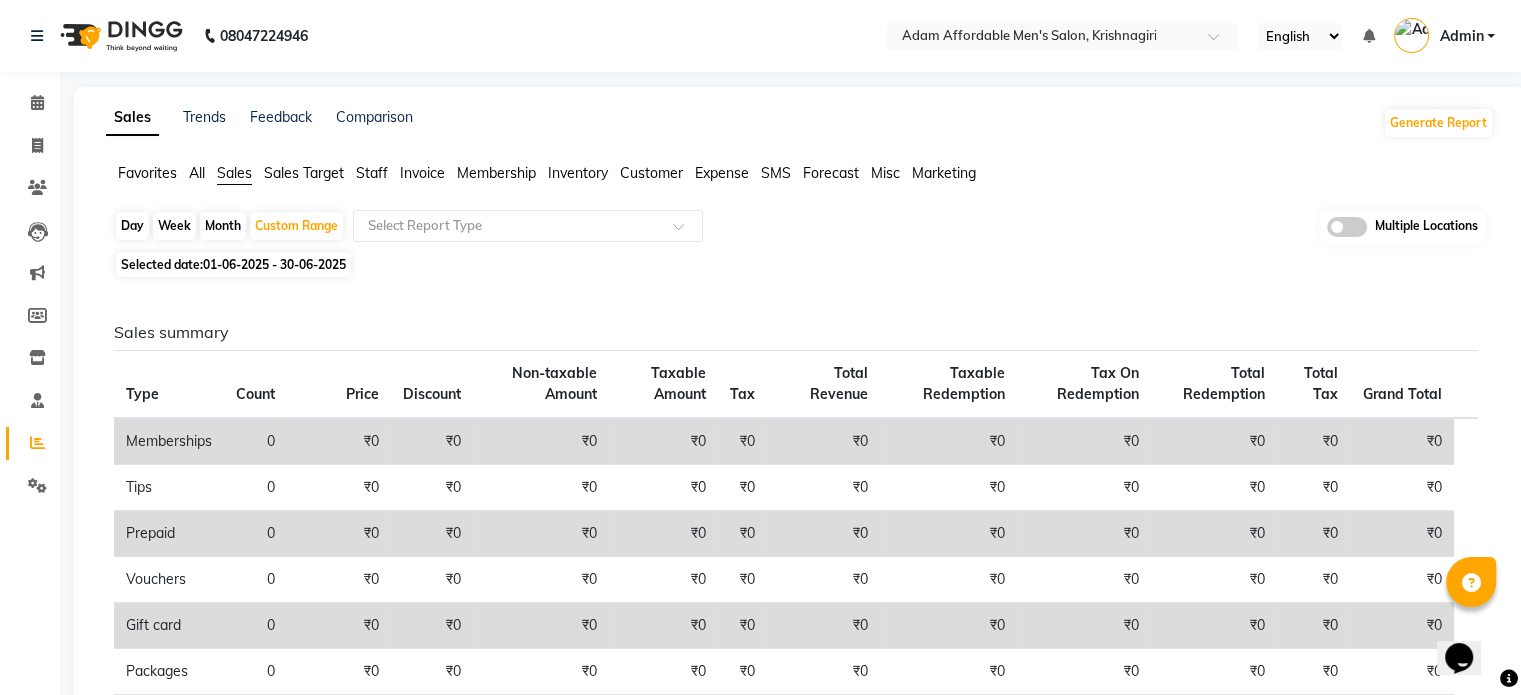 click on "Sales Trends Feedback Comparison Generate Report Favorites All Sales Sales Target Staff Invoice Membership Inventory Customer Expense SMS Forecast Misc Marketing  Day   Week   Month   Custom Range  Select Report Type Multiple Locations Selected date:  [DATE] - [DATE]  Sales summary Type Count Price Discount Non-taxable Amount Taxable Amount Tax Total Revenue Taxable Redemption Tax On Redemption Total Redemption Total Tax Grand Total  Memberships 0 ₹0 ₹0 ₹0 ₹0 ₹0 ₹0 ₹0 ₹0 ₹0 ₹0 ₹0  Tips 0 ₹0 ₹0 ₹0 ₹0 ₹0 ₹0 ₹0 ₹0 ₹0 ₹0 ₹0  Prepaid 0 ₹0 ₹0 ₹0 ₹0 ₹0 ₹0 ₹0 ₹0 ₹0 ₹0 ₹0  Vouchers 0 ₹0 ₹0 ₹0 ₹0 ₹0 ₹0 ₹0 ₹0 ₹0 ₹0 ₹0  Gift card 0 ₹0 ₹0 ₹0 ₹0 ₹0 ₹0 ₹0 ₹0 ₹0 ₹0 ₹0  Packages 0 ₹0 ₹0 ₹0 ₹0 ₹0 ₹0 ₹0 ₹0 ₹0 ₹0 ₹0  Services 1008 ₹2,79,560.00 ₹0 ₹2,79,560.00 ₹0 ₹0 ₹2,79,560.00 ₹0 ₹0 ₹0 ₹0 ₹2,79,560.00  Products 21 ₹6,945.00 ₹0 ₹6,945.00 ₹0 ₹0 ₹6,945.00 ₹0" 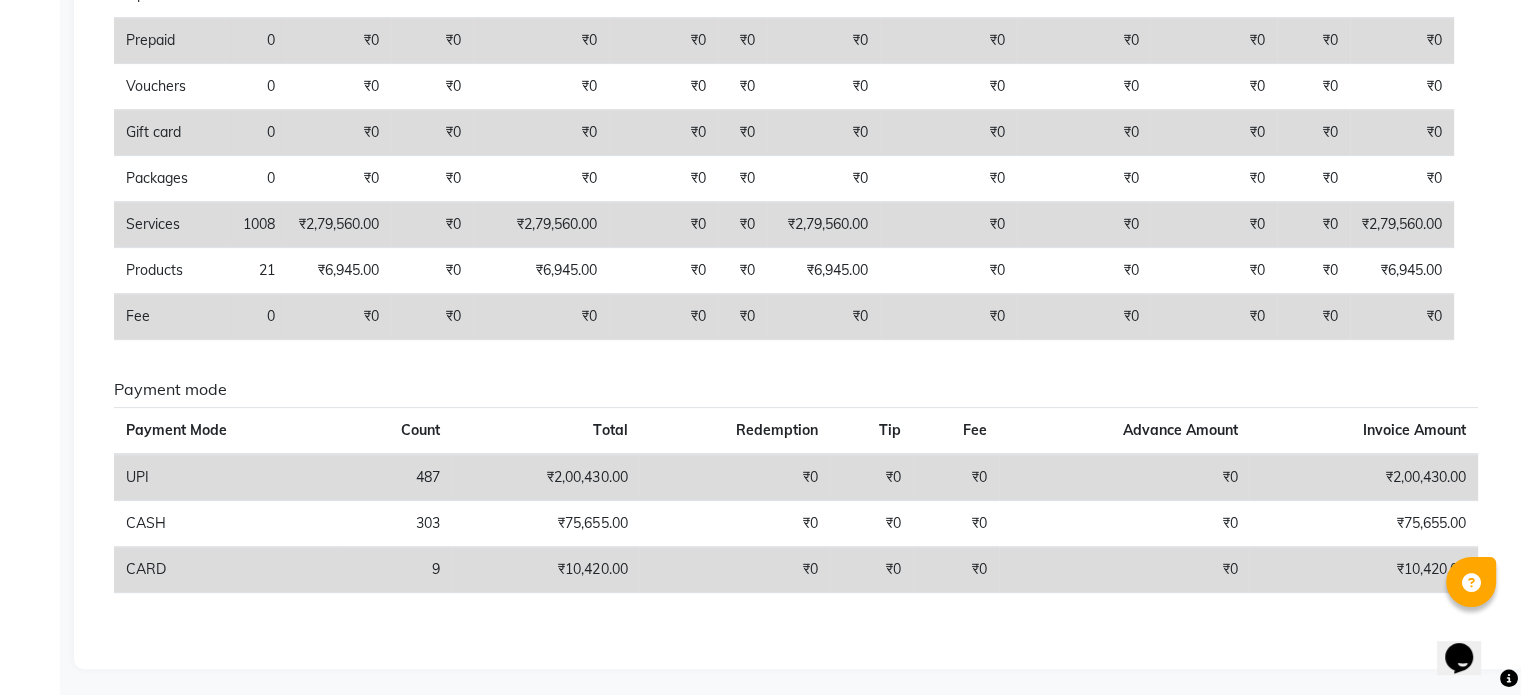 scroll, scrollTop: 0, scrollLeft: 0, axis: both 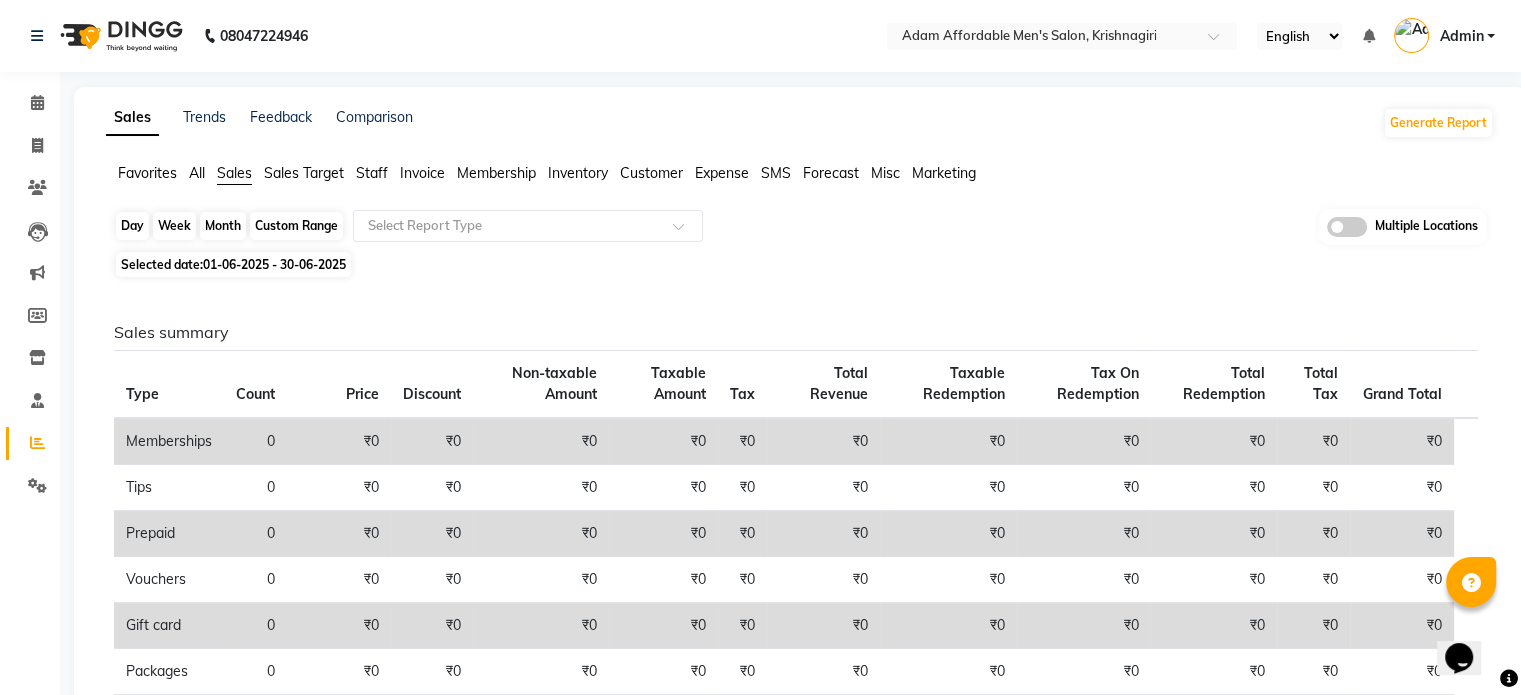click on "Custom Range" 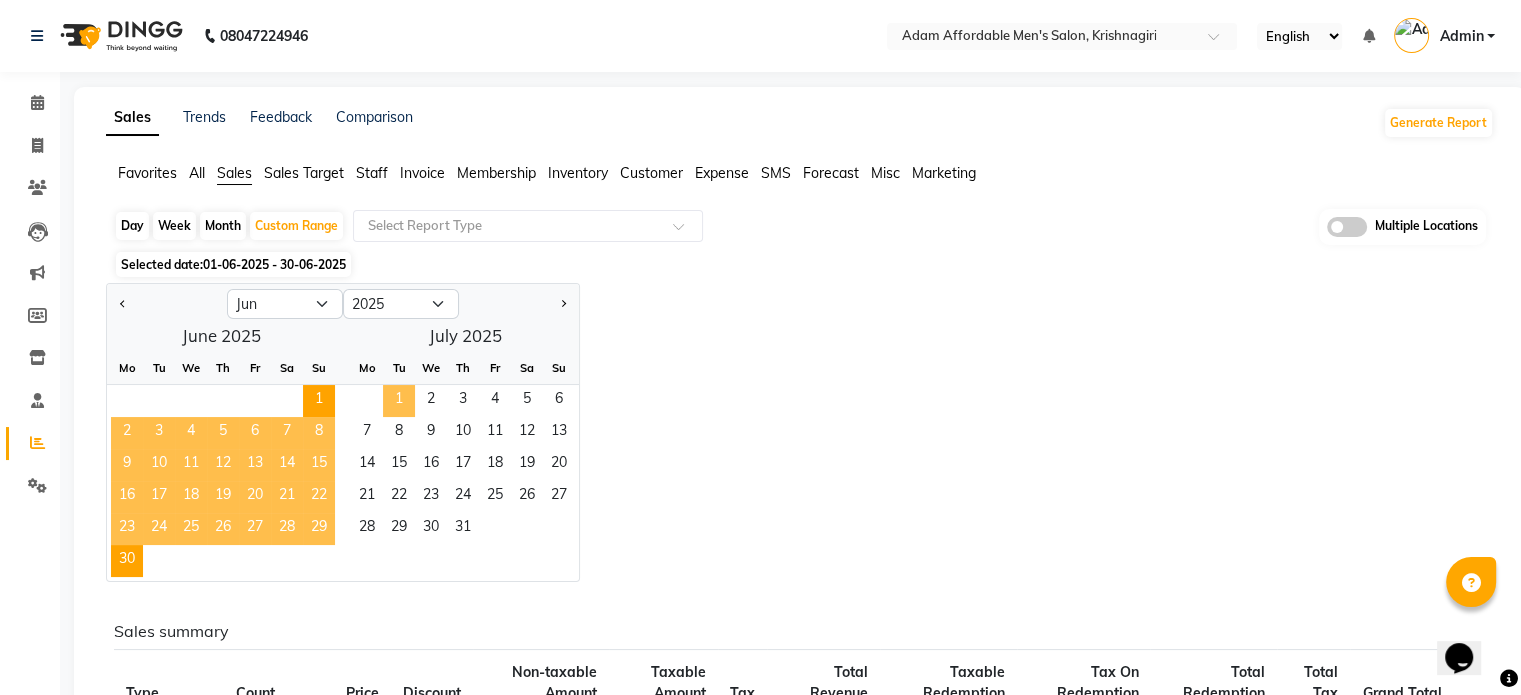 click on "1" 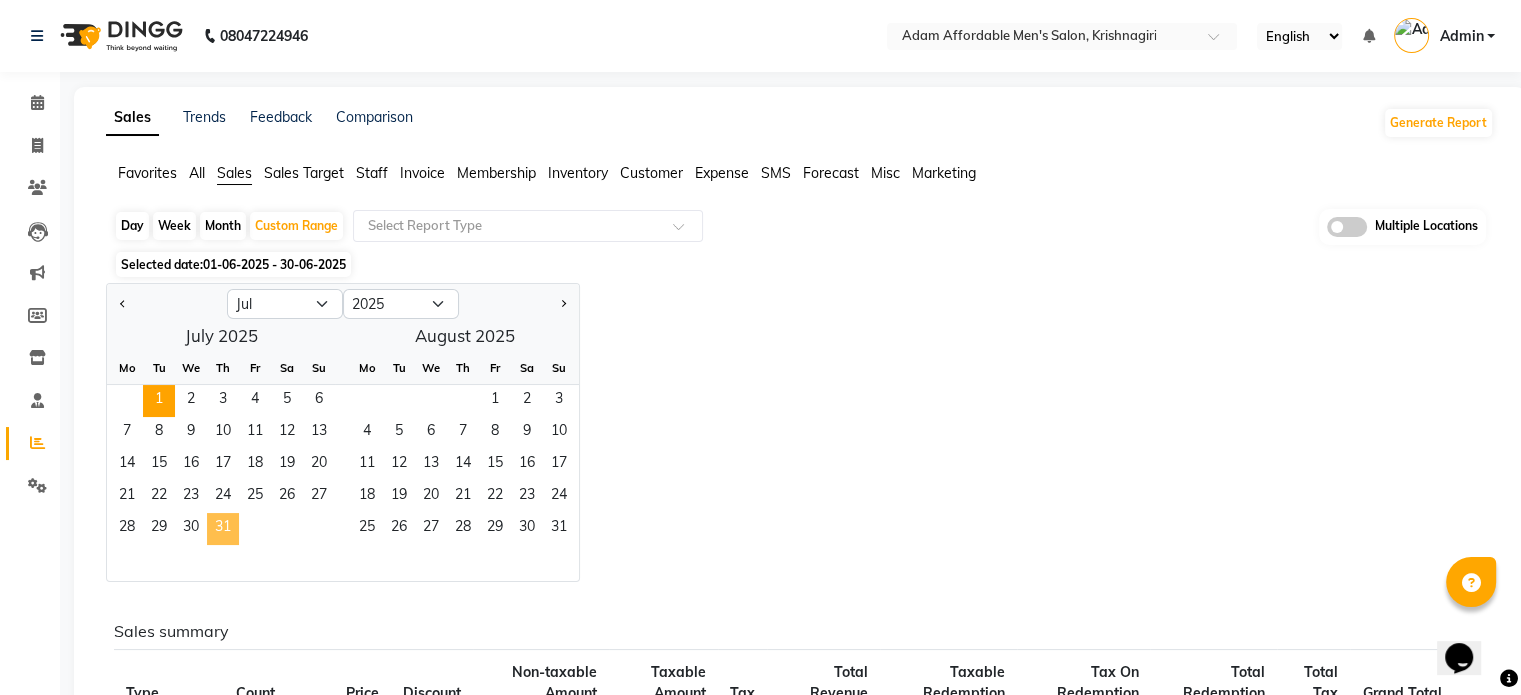 click on "31" 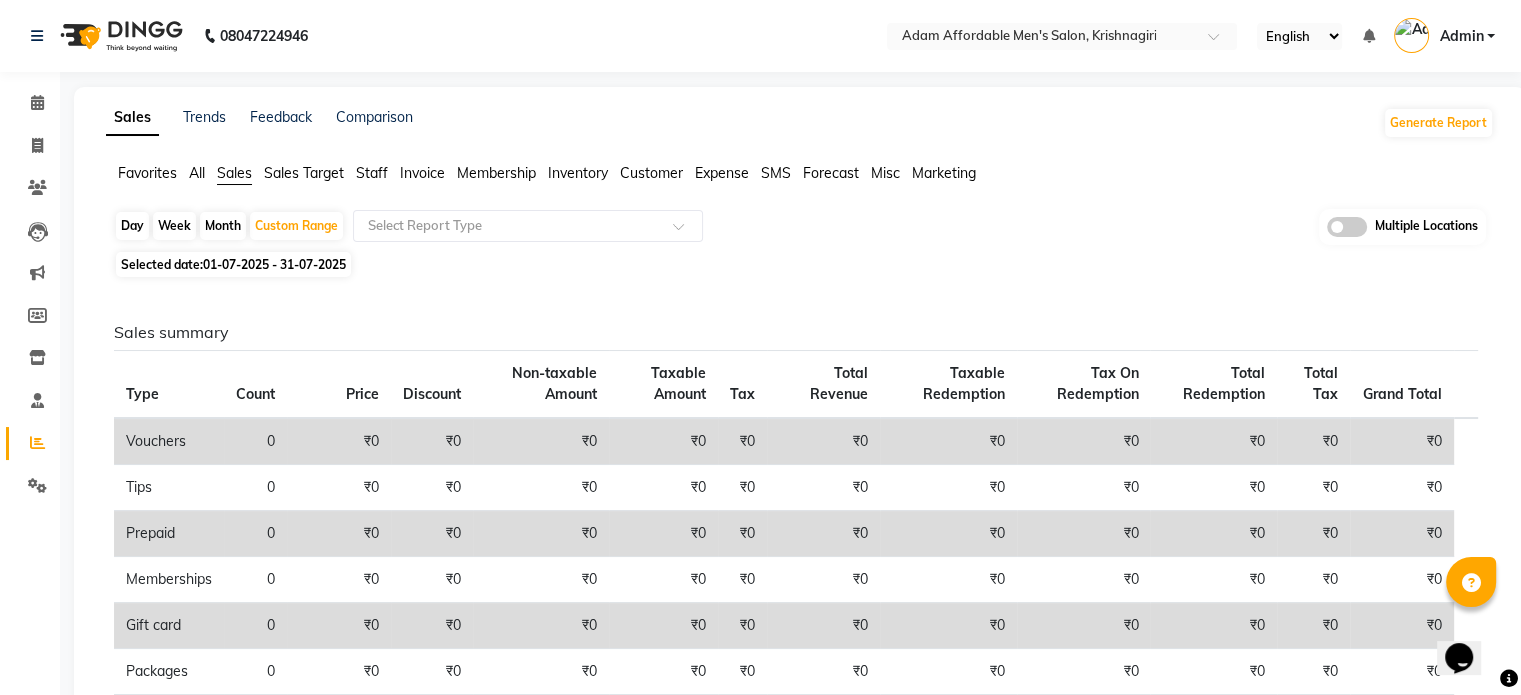 scroll, scrollTop: 493, scrollLeft: 0, axis: vertical 